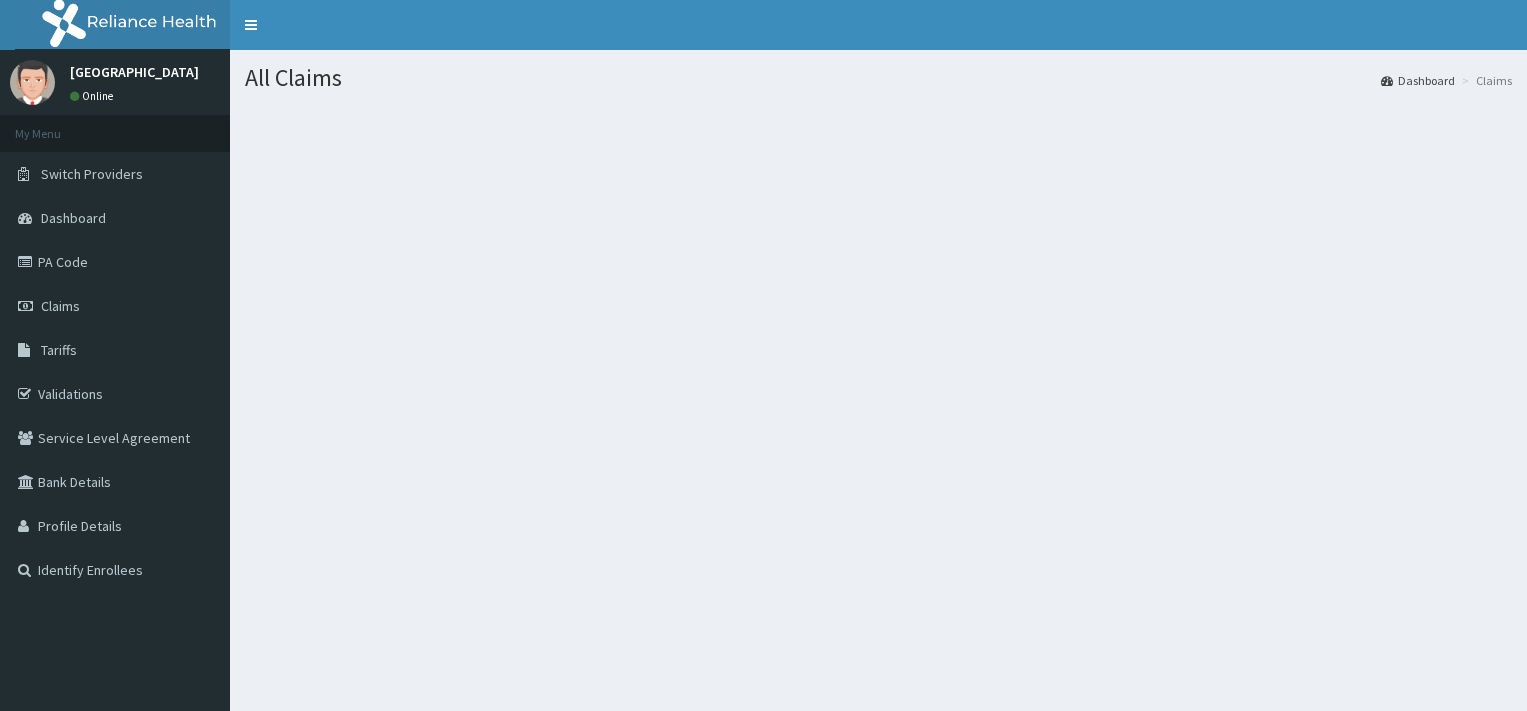 scroll, scrollTop: 0, scrollLeft: 0, axis: both 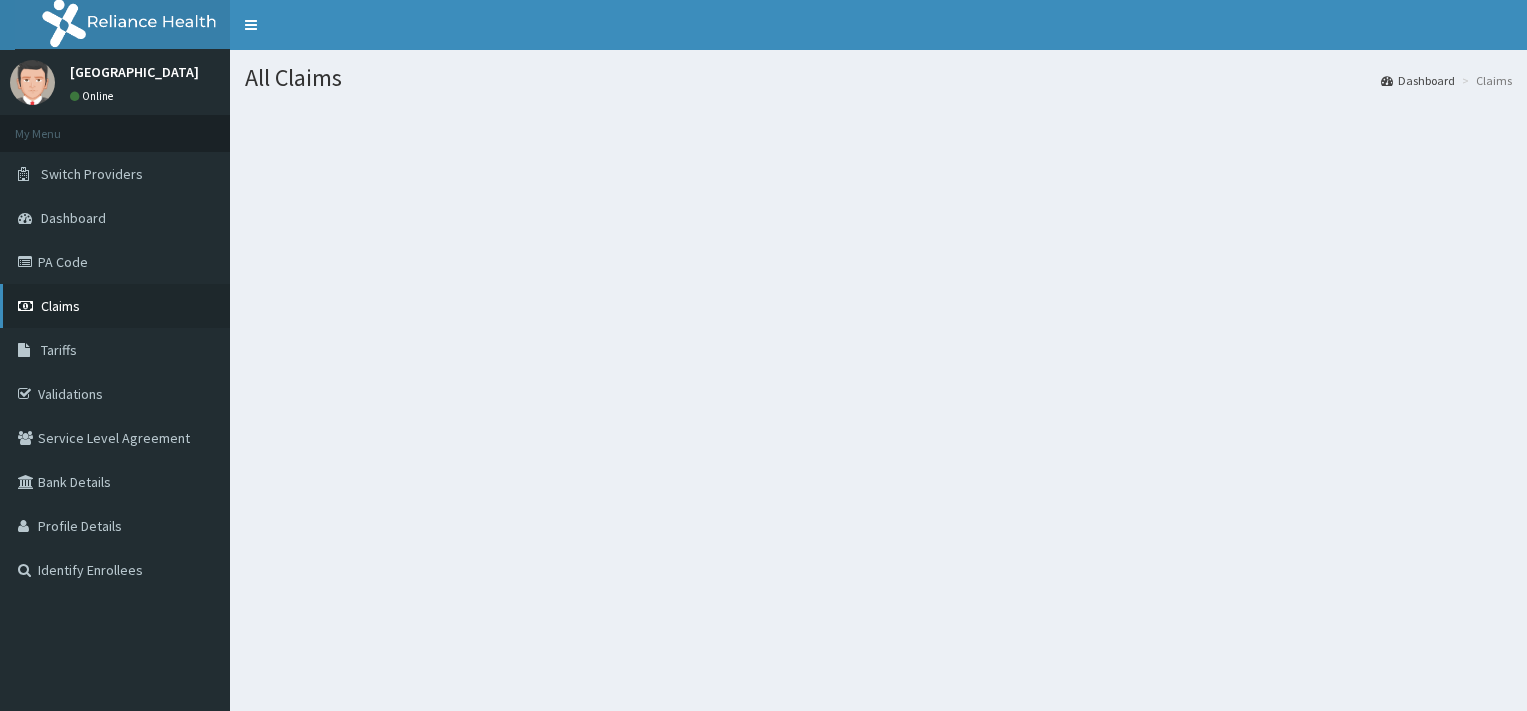 click on "Claims" at bounding box center [60, 306] 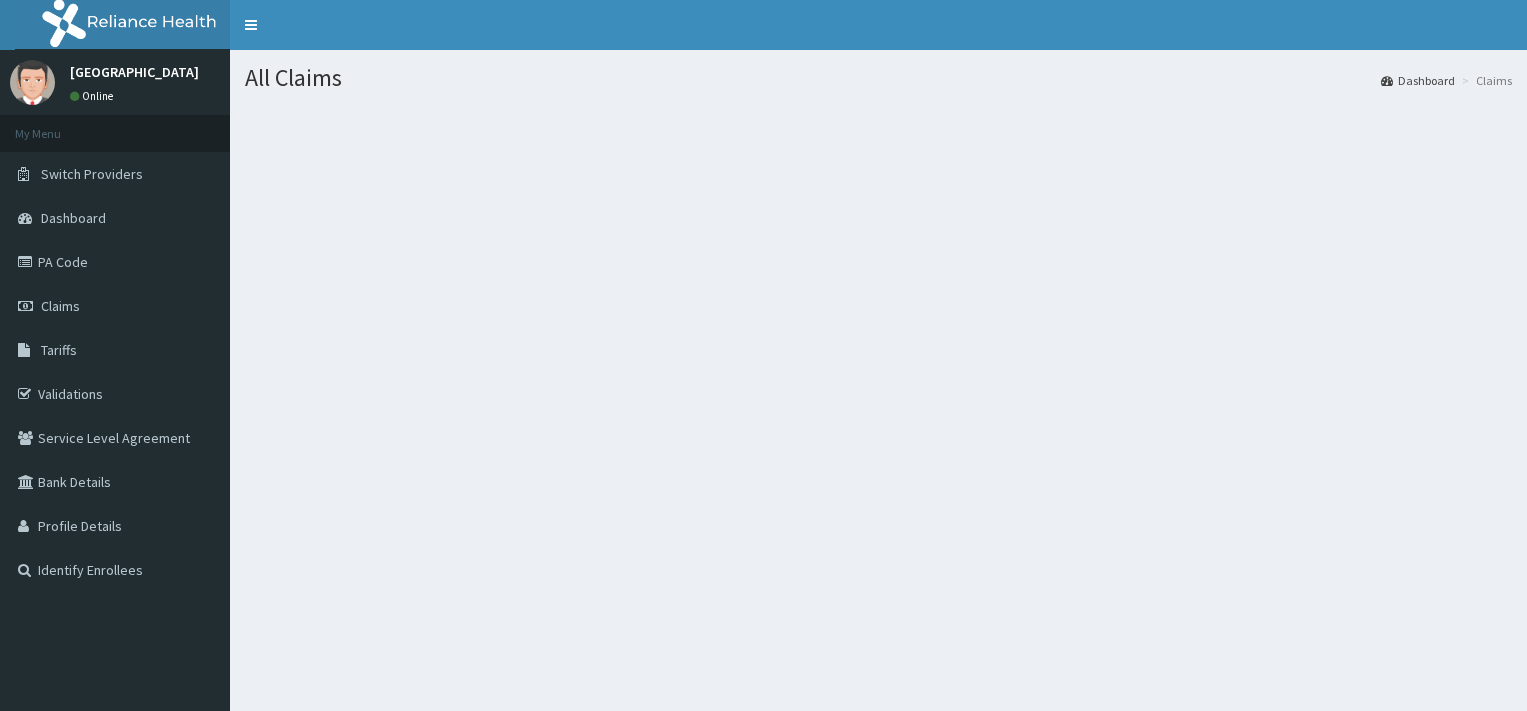 scroll, scrollTop: 0, scrollLeft: 0, axis: both 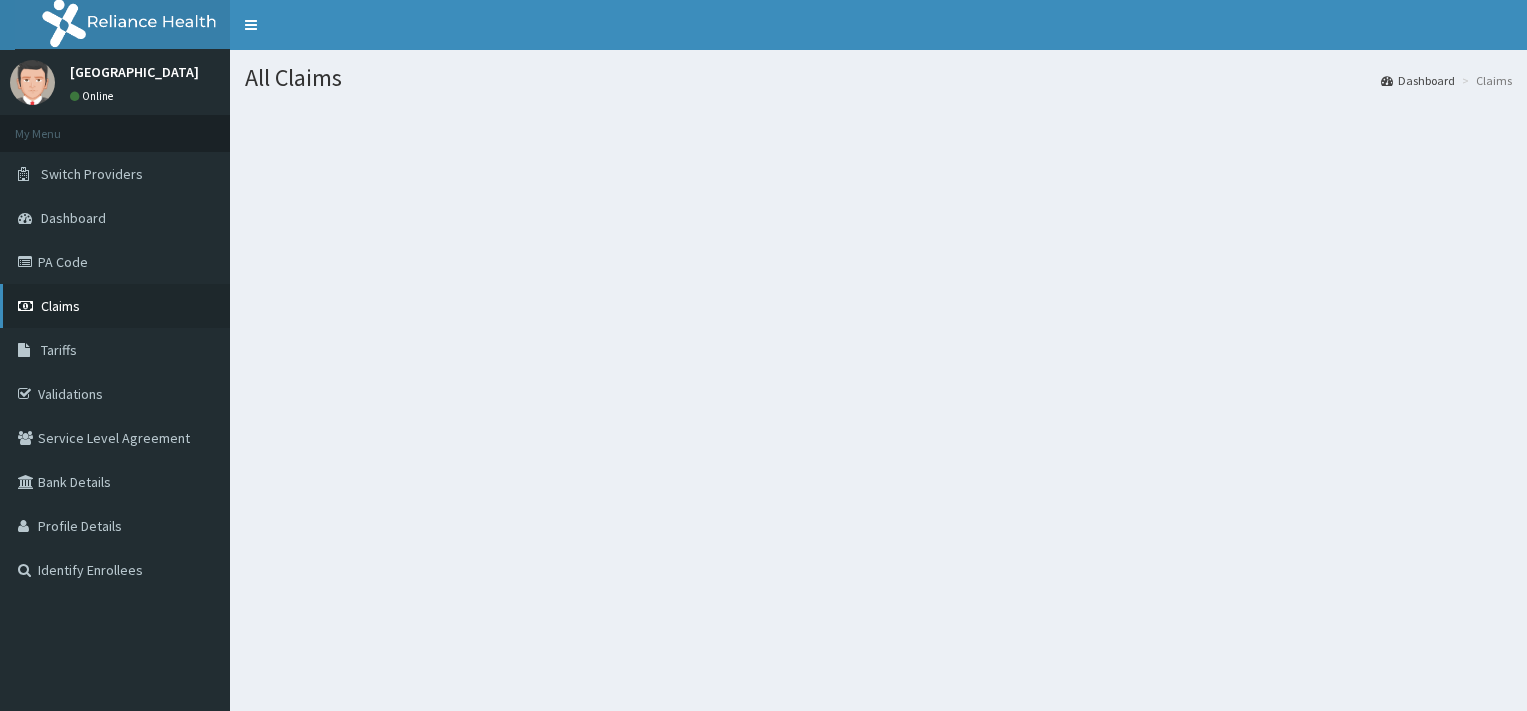 click on "Claims" at bounding box center [60, 306] 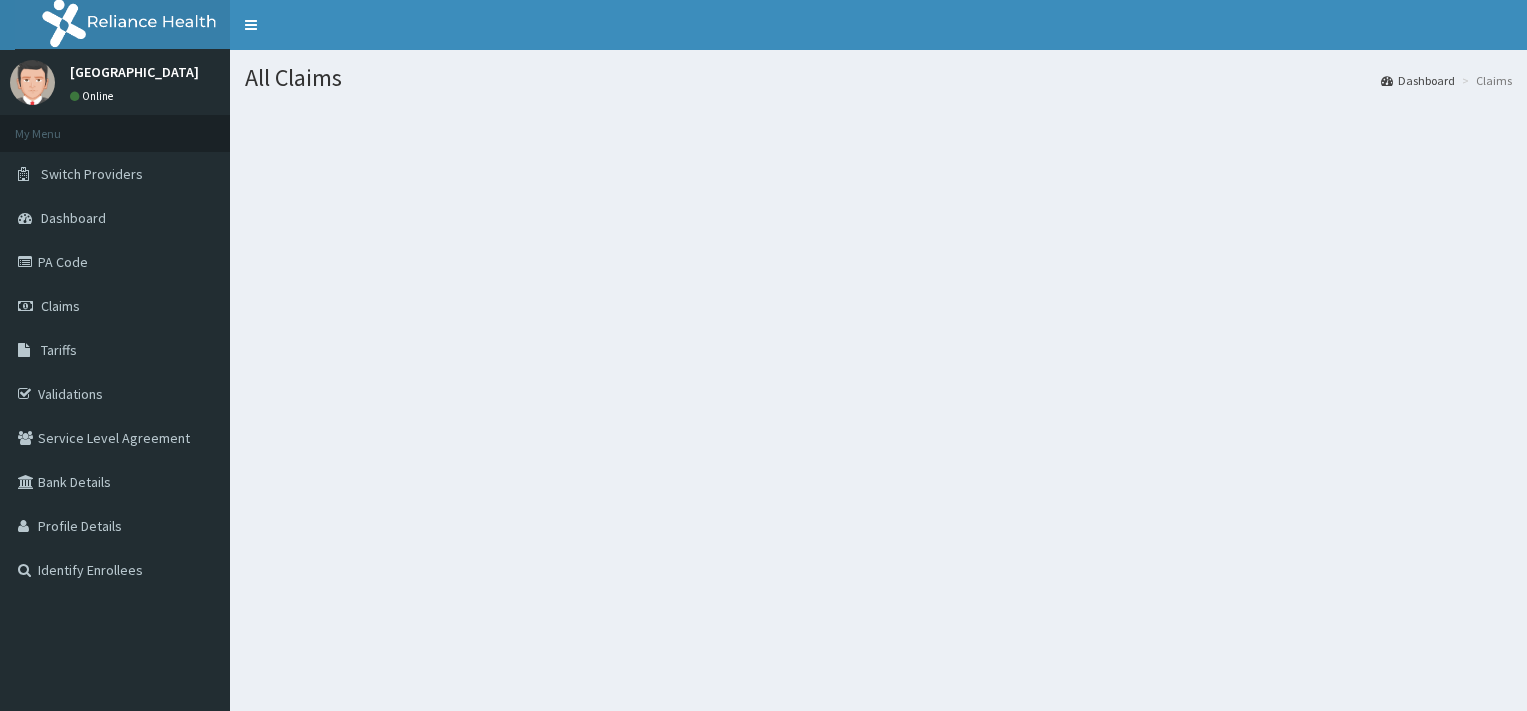 scroll, scrollTop: 0, scrollLeft: 0, axis: both 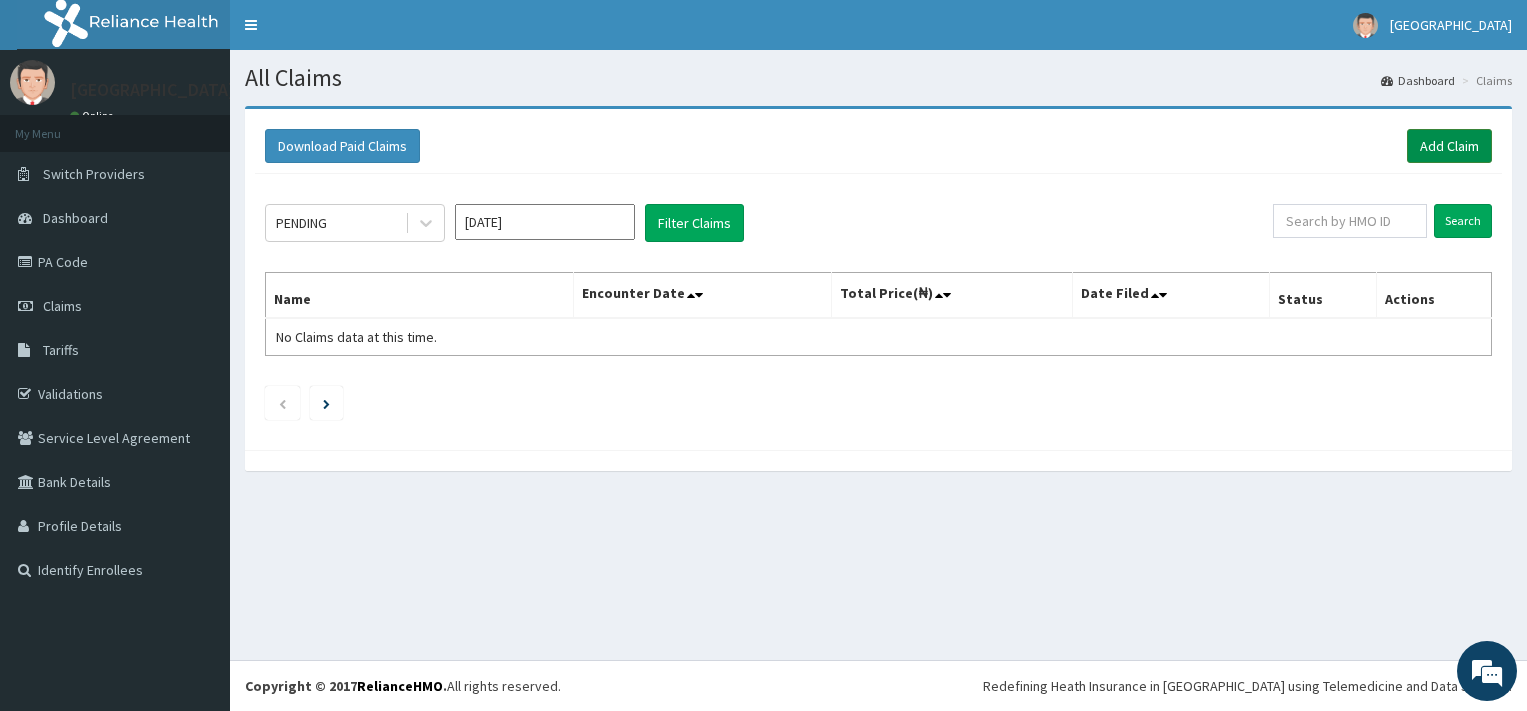 click on "Add Claim" at bounding box center [1449, 146] 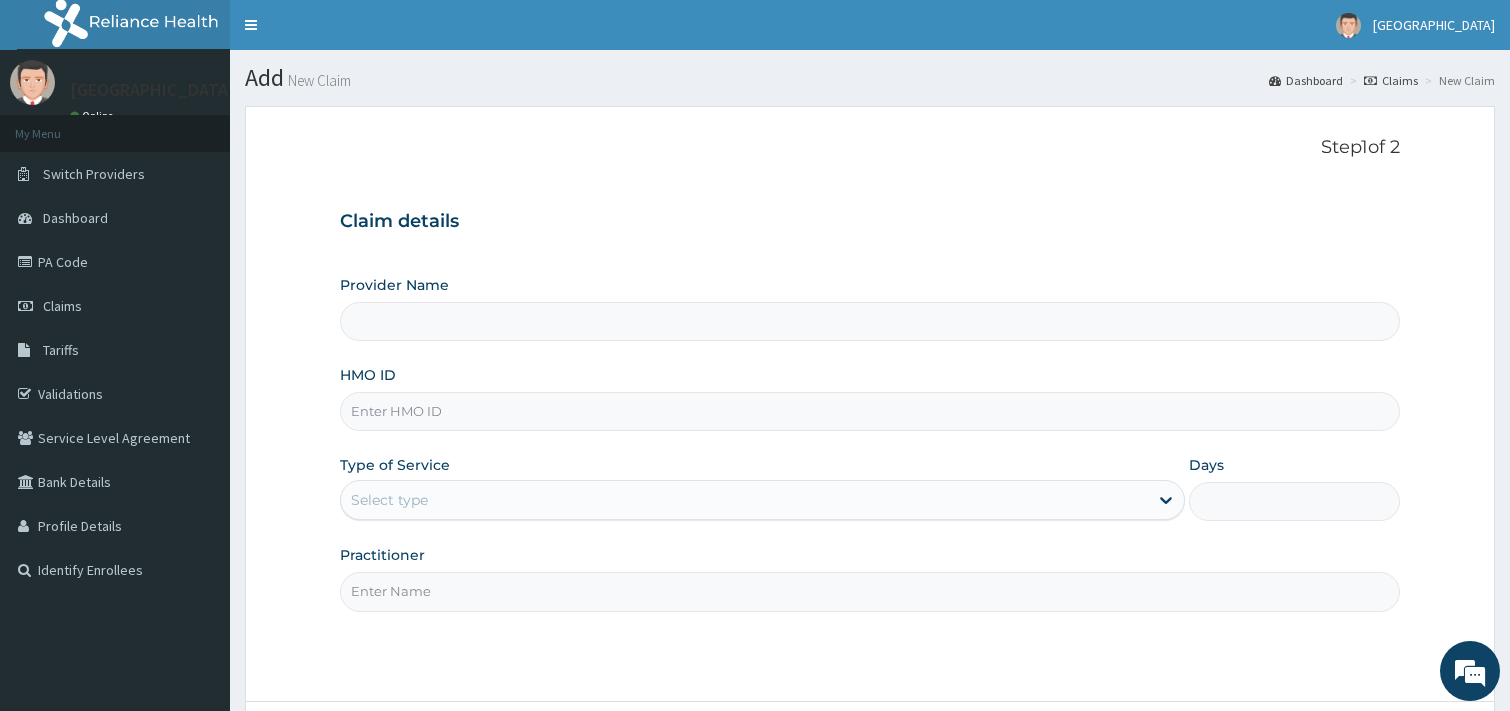 type on "Divine care Hospital" 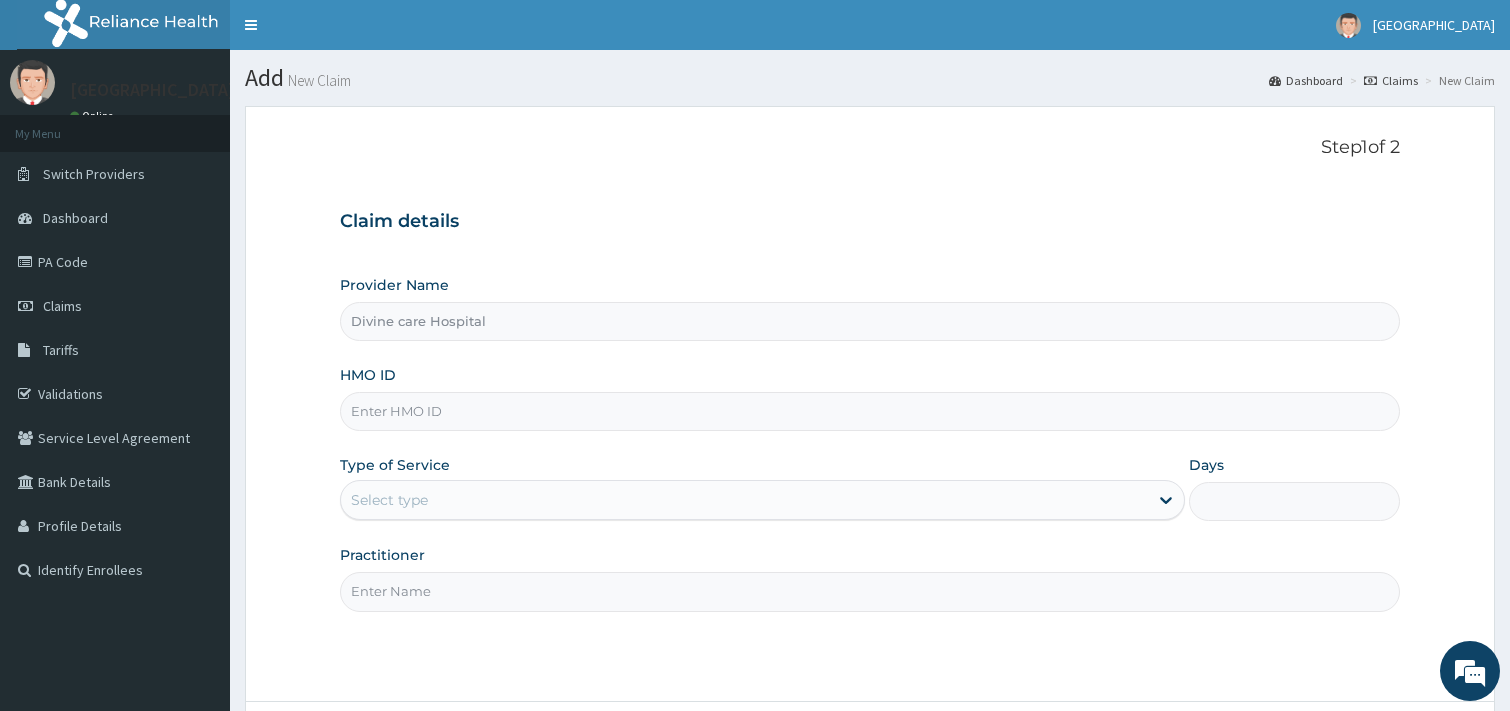 scroll, scrollTop: 0, scrollLeft: 0, axis: both 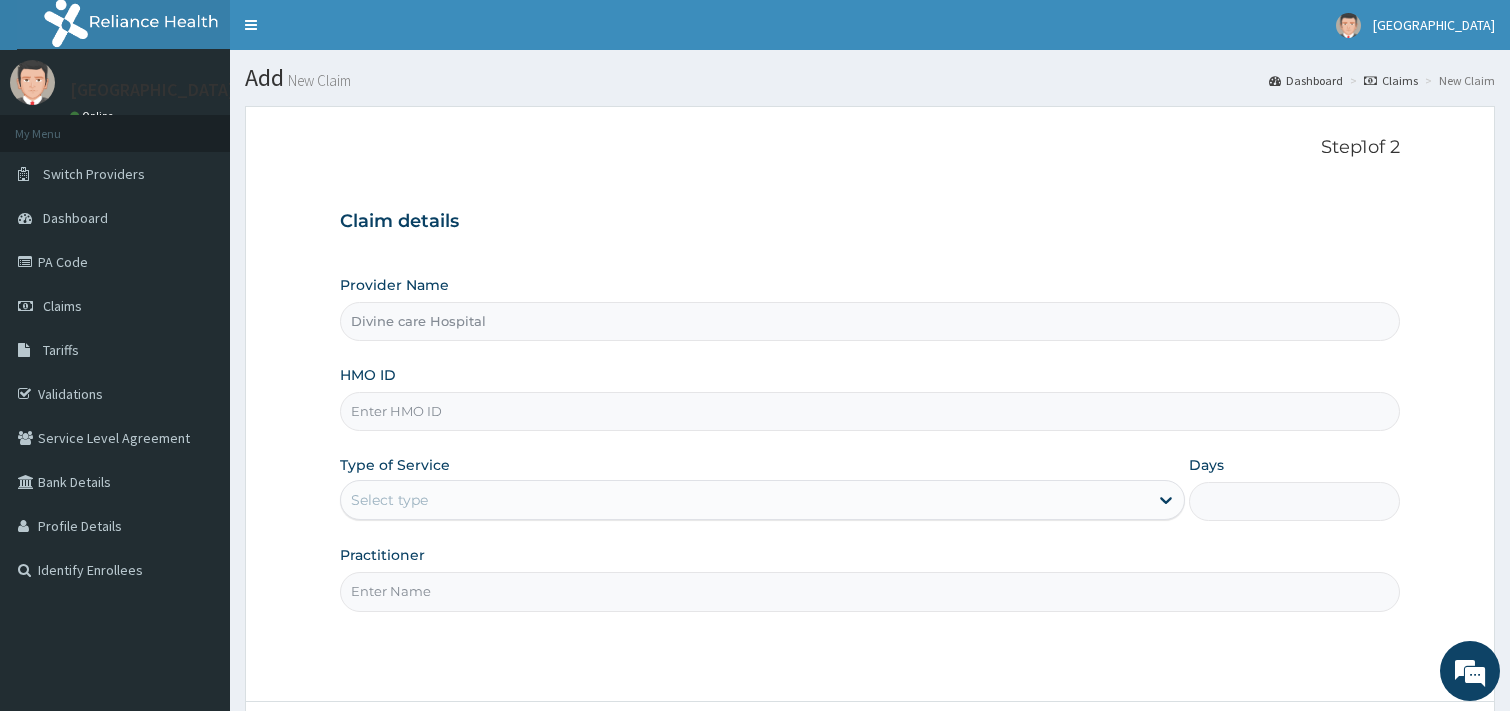 click on "HMO ID" at bounding box center (870, 411) 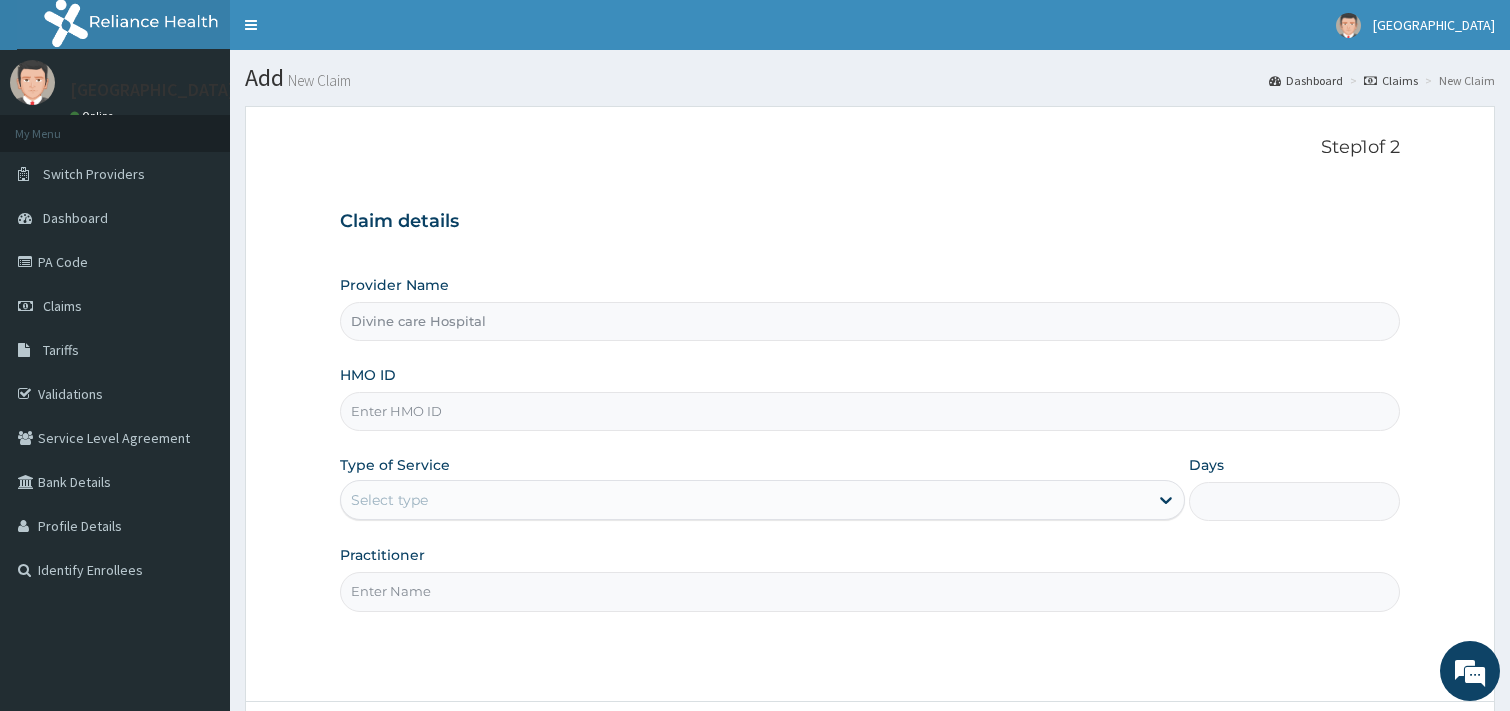 type on "v" 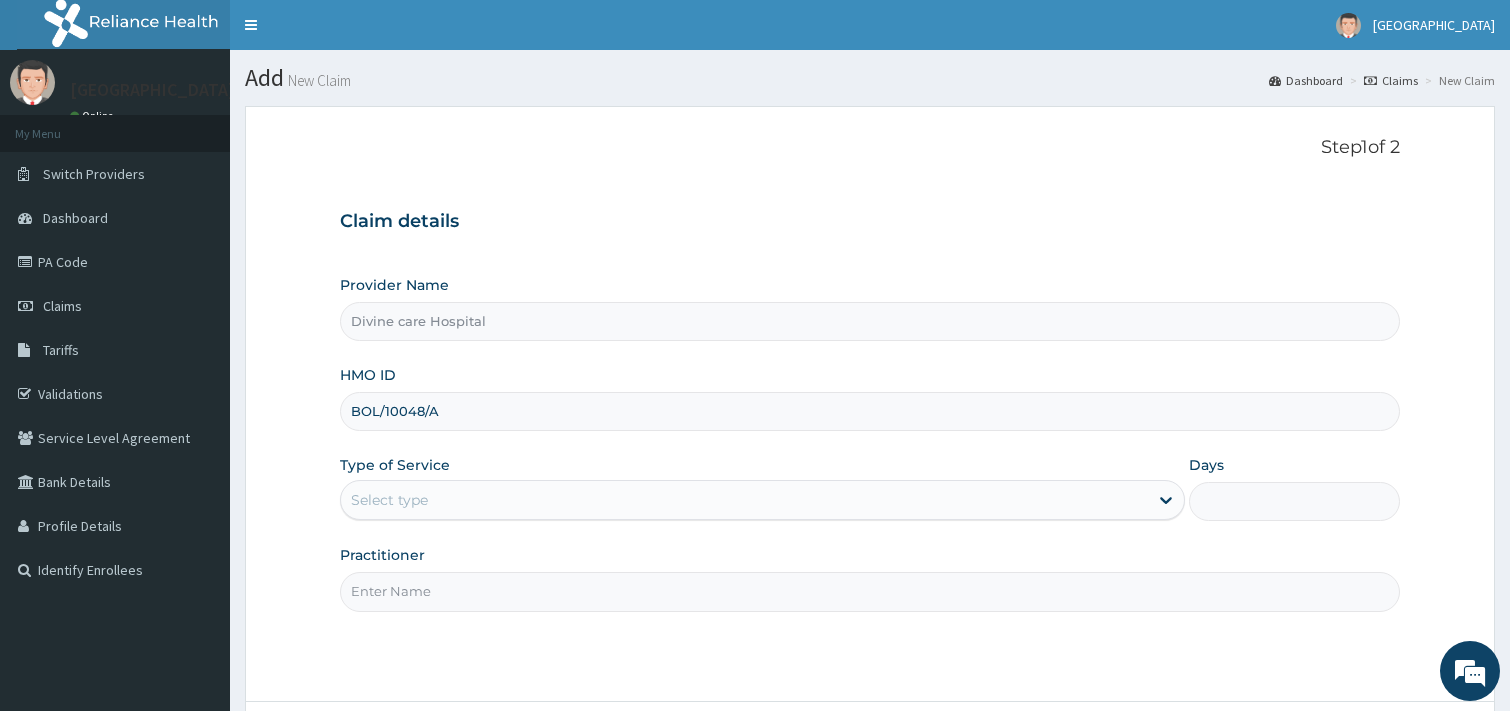 type on "BOL/10048/A" 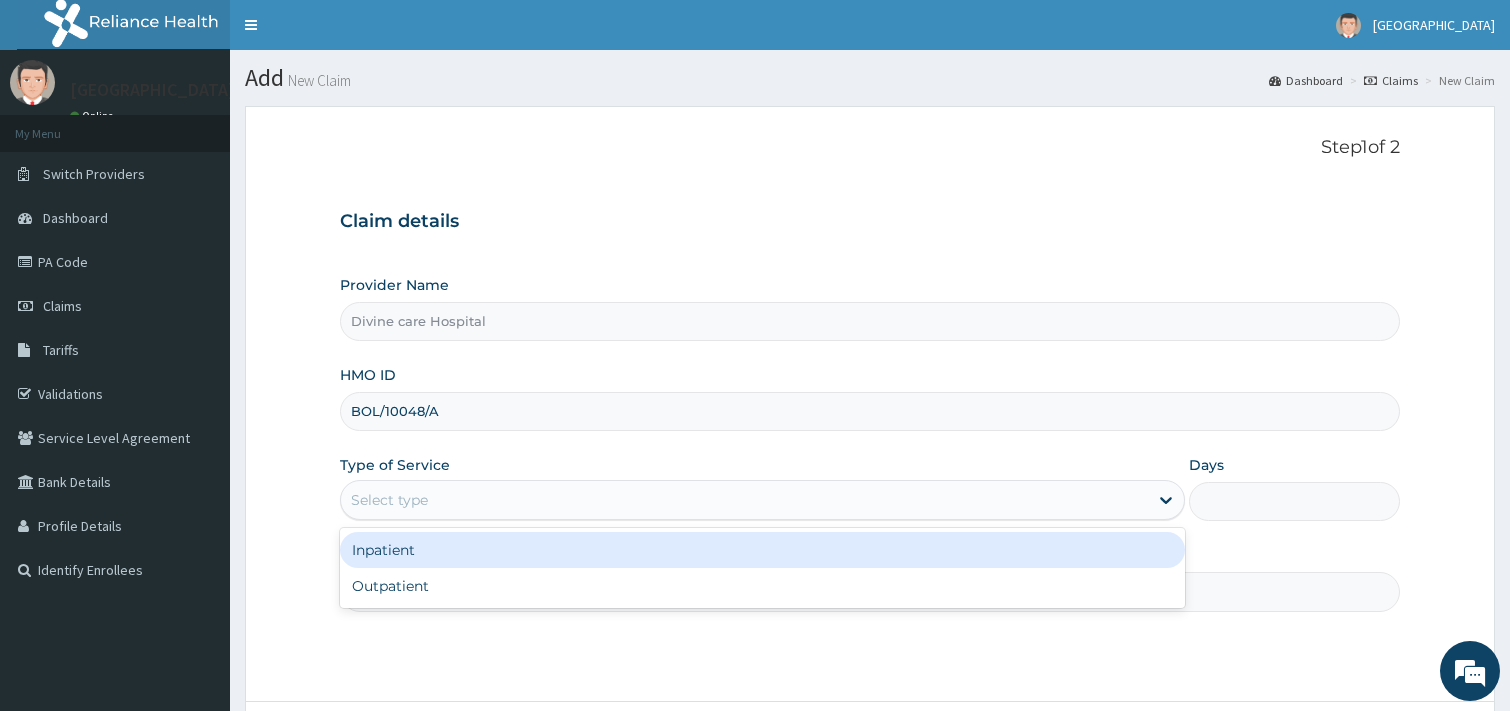 click on "Select type" at bounding box center (744, 500) 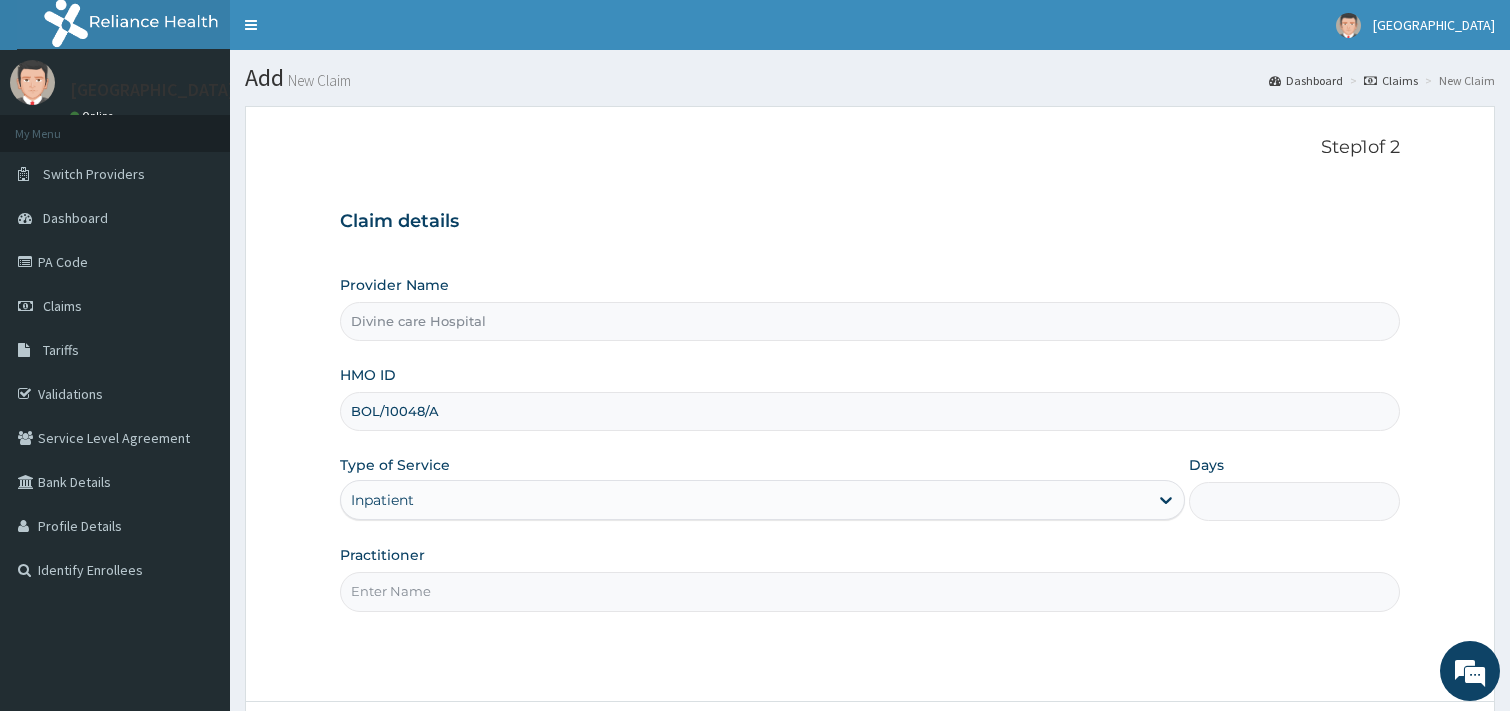 click on "Days" at bounding box center [1294, 501] 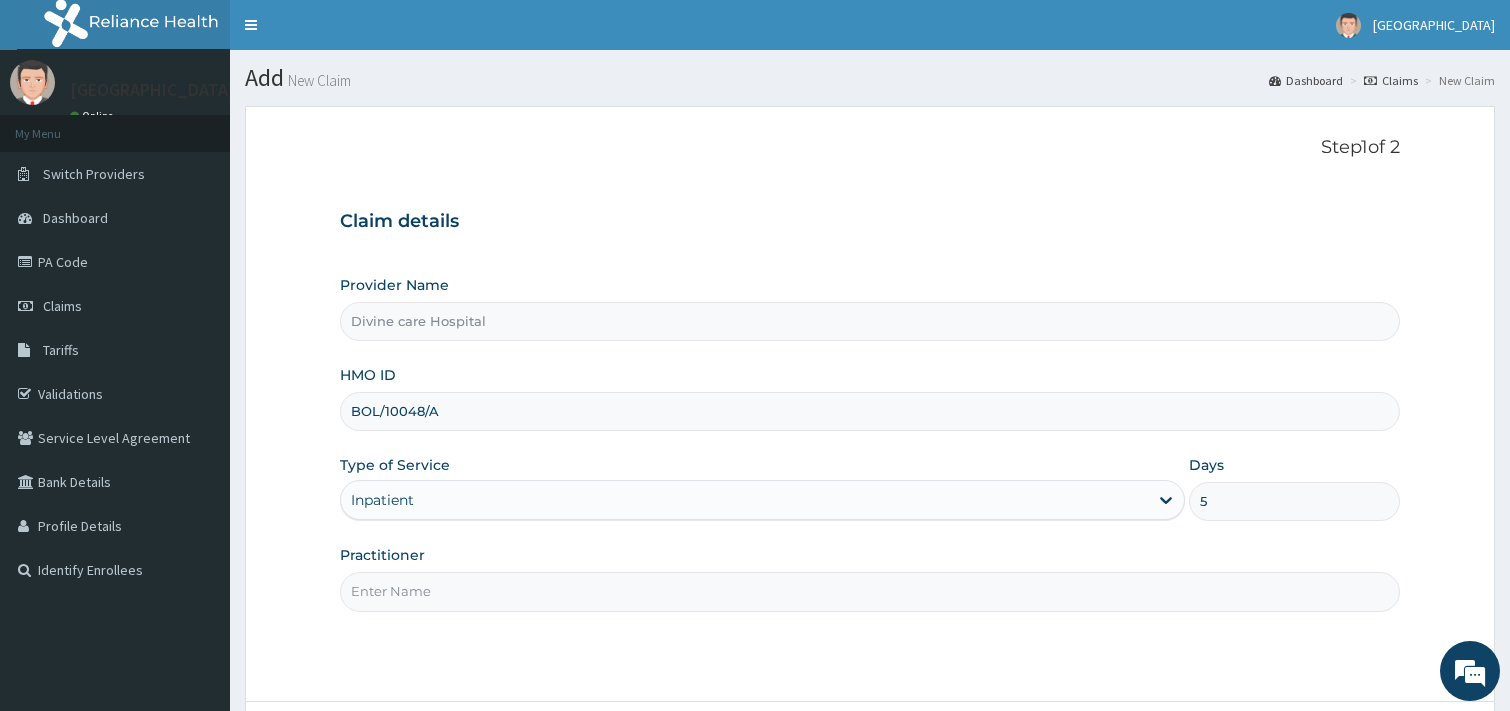 type on "5" 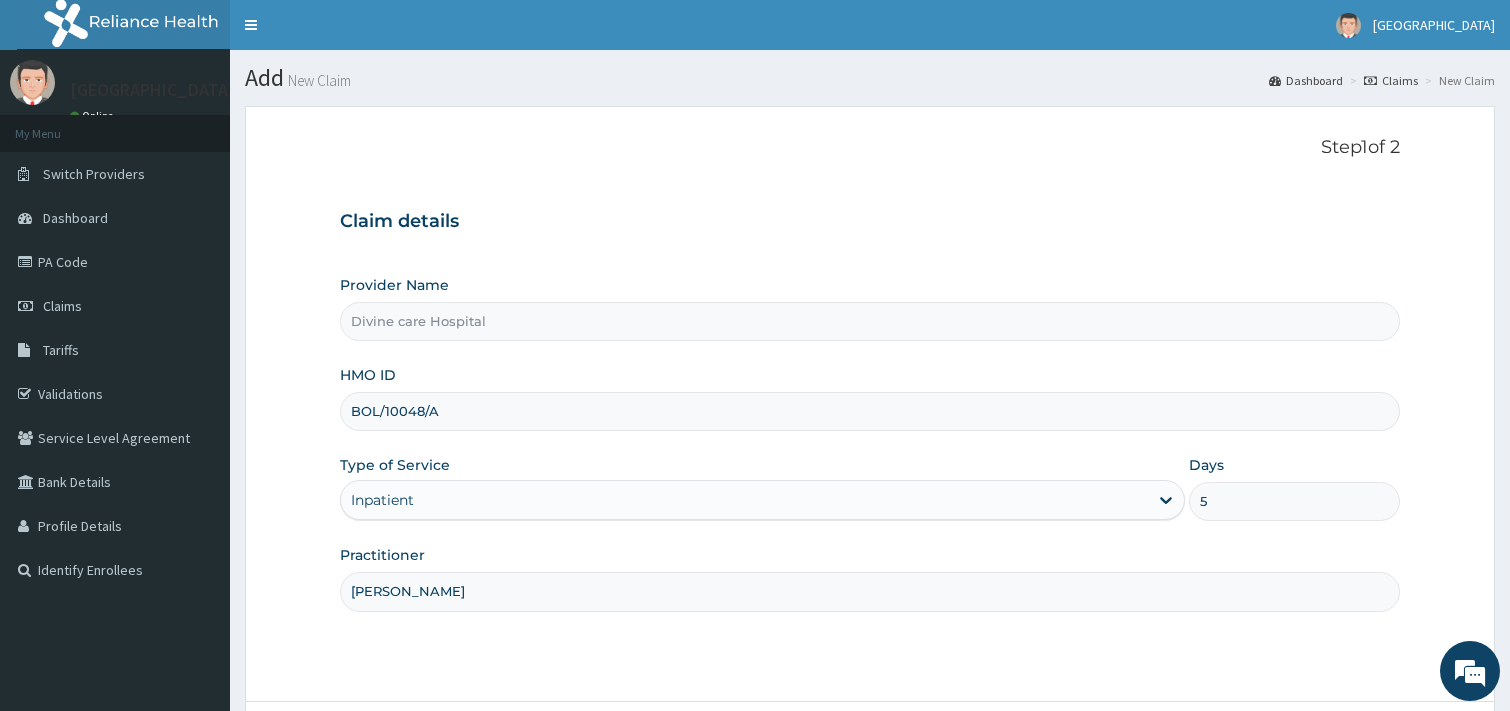 type on "DR ADESHINA" 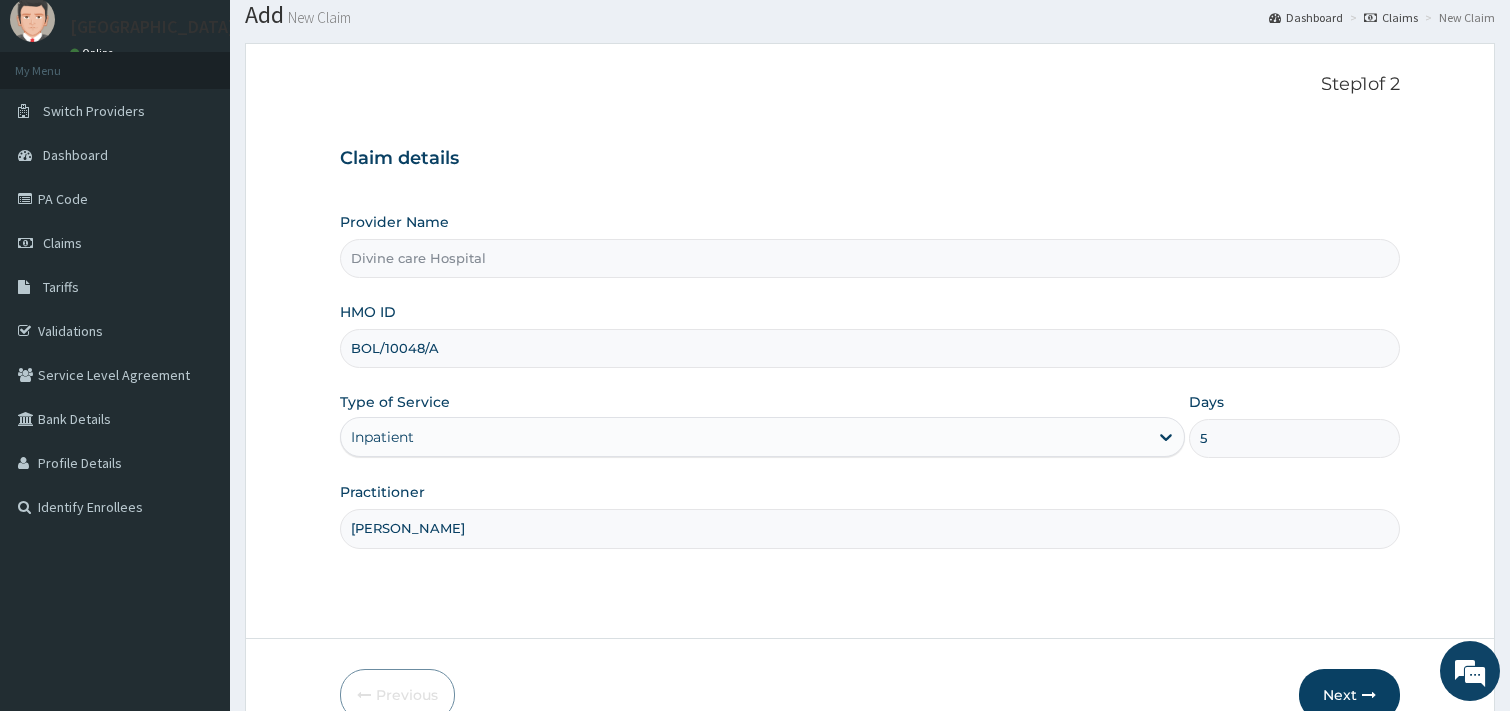 scroll, scrollTop: 170, scrollLeft: 0, axis: vertical 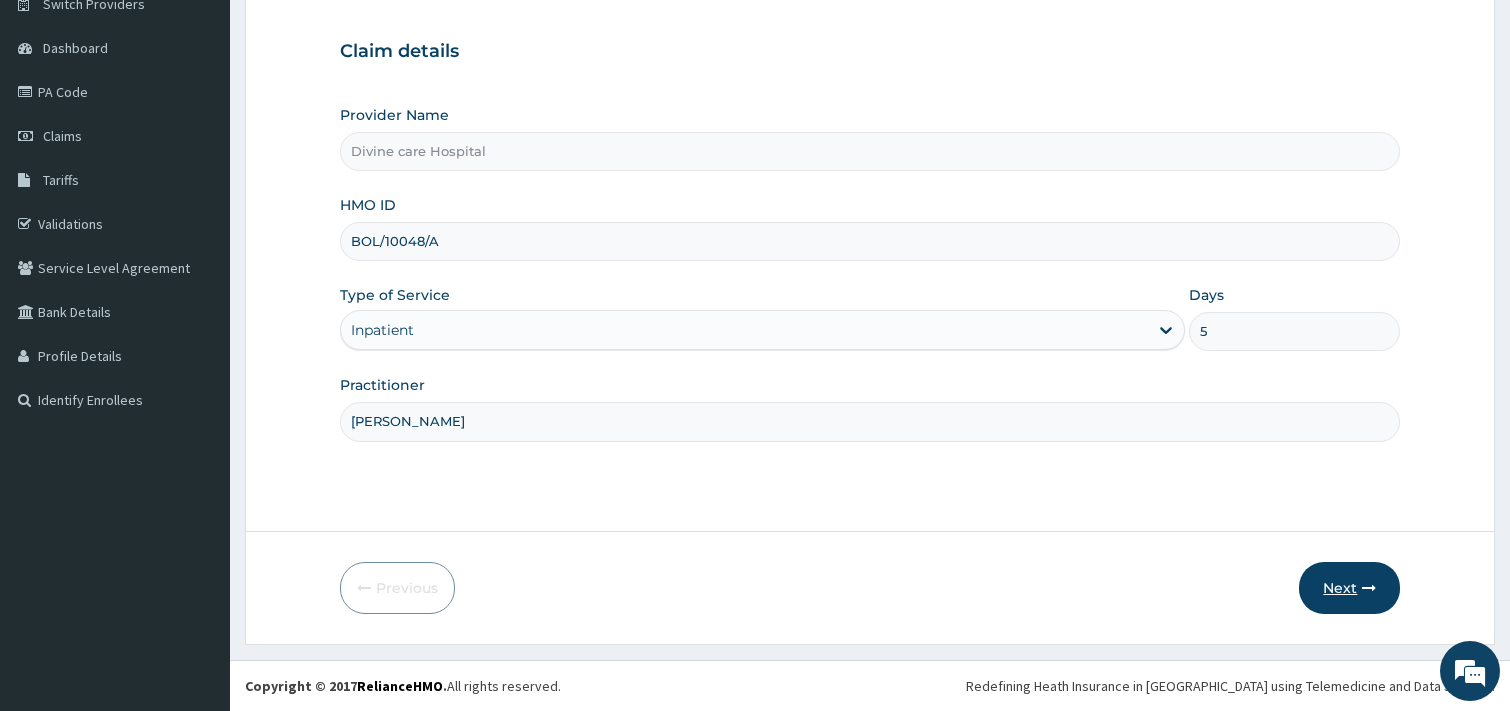 click on "Next" at bounding box center (1349, 588) 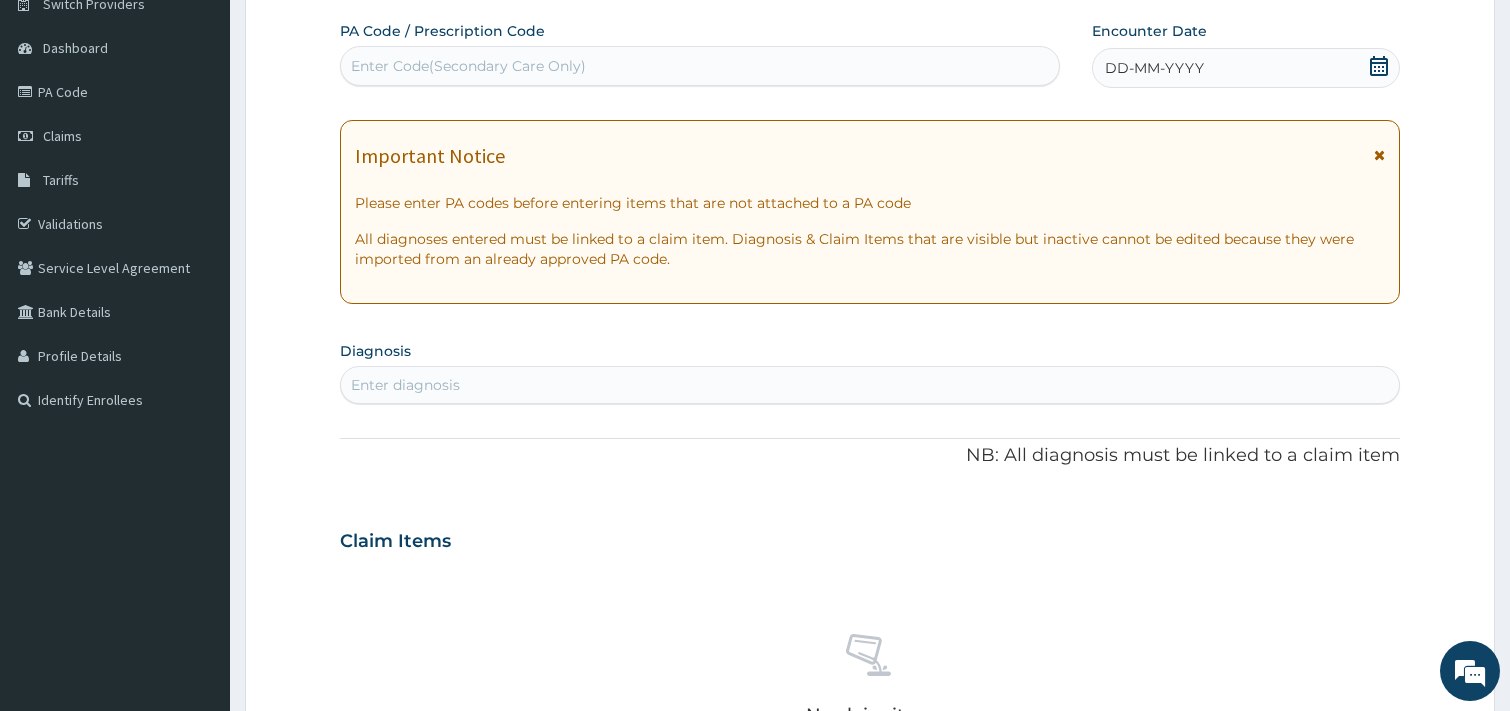 click on "Step  2  of 2 PA Code / Prescription Code Enter Code(Secondary Care Only) Encounter Date DD-MM-YYYY Important Notice Please enter PA codes before entering items that are not attached to a PA code   All diagnoses entered must be linked to a claim item. Diagnosis & Claim Items that are visible but inactive cannot be edited because they were imported from an already approved PA code. Diagnosis Enter diagnosis NB: All diagnosis must be linked to a claim item Claim Items No claim item Types Select Type Item Select Item Pair Diagnosis Select Diagnosis Unit Price 0 Add Comment     Previous   Submit" at bounding box center [870, 568] 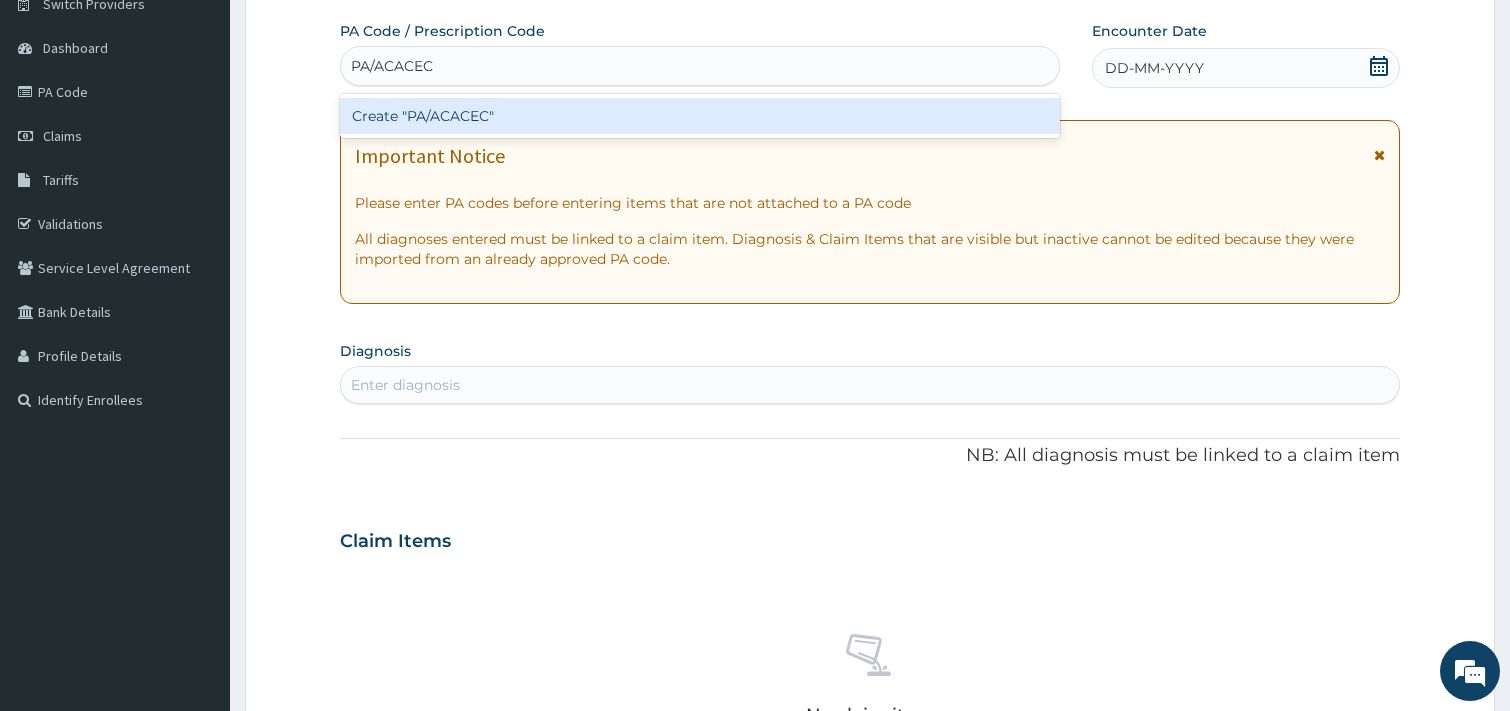 click on "Create "PA/ACACEC"" at bounding box center (700, 116) 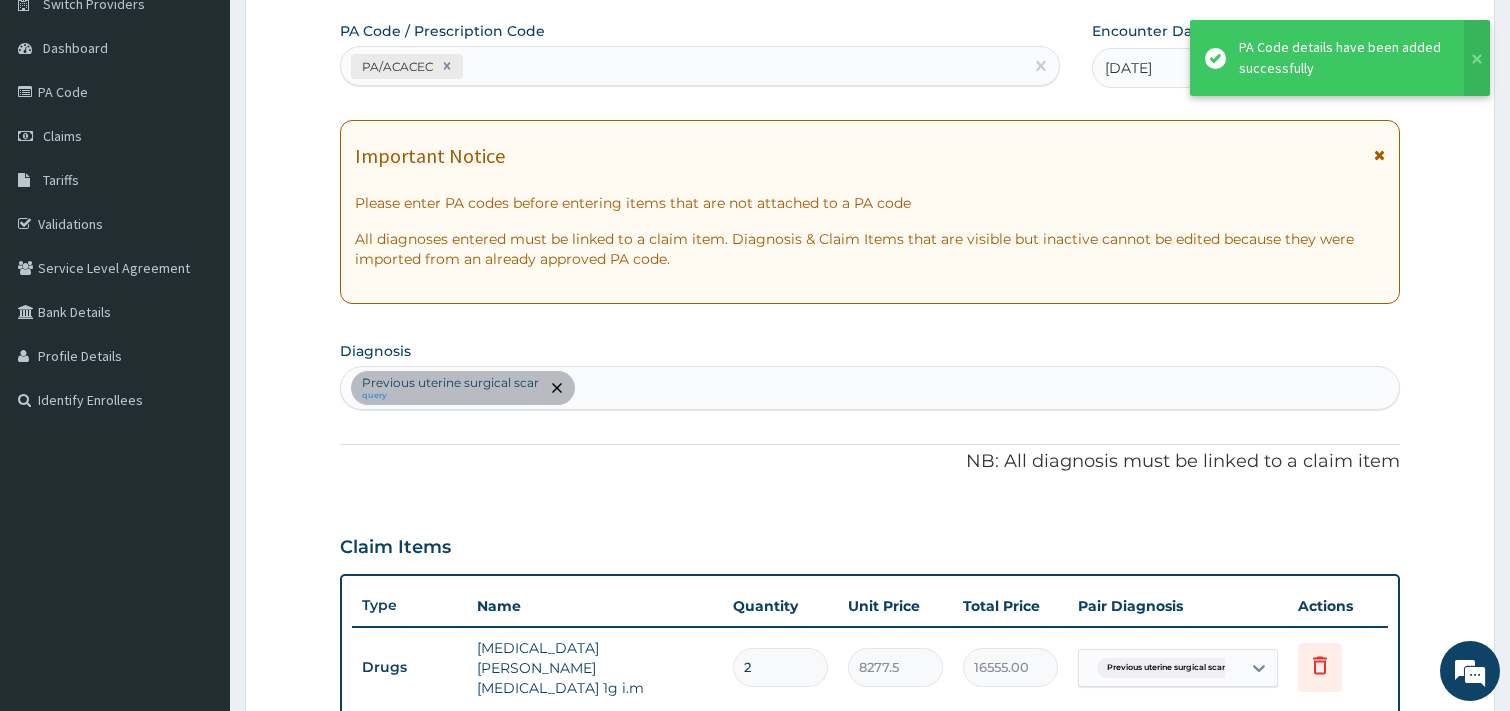 scroll, scrollTop: 1454, scrollLeft: 0, axis: vertical 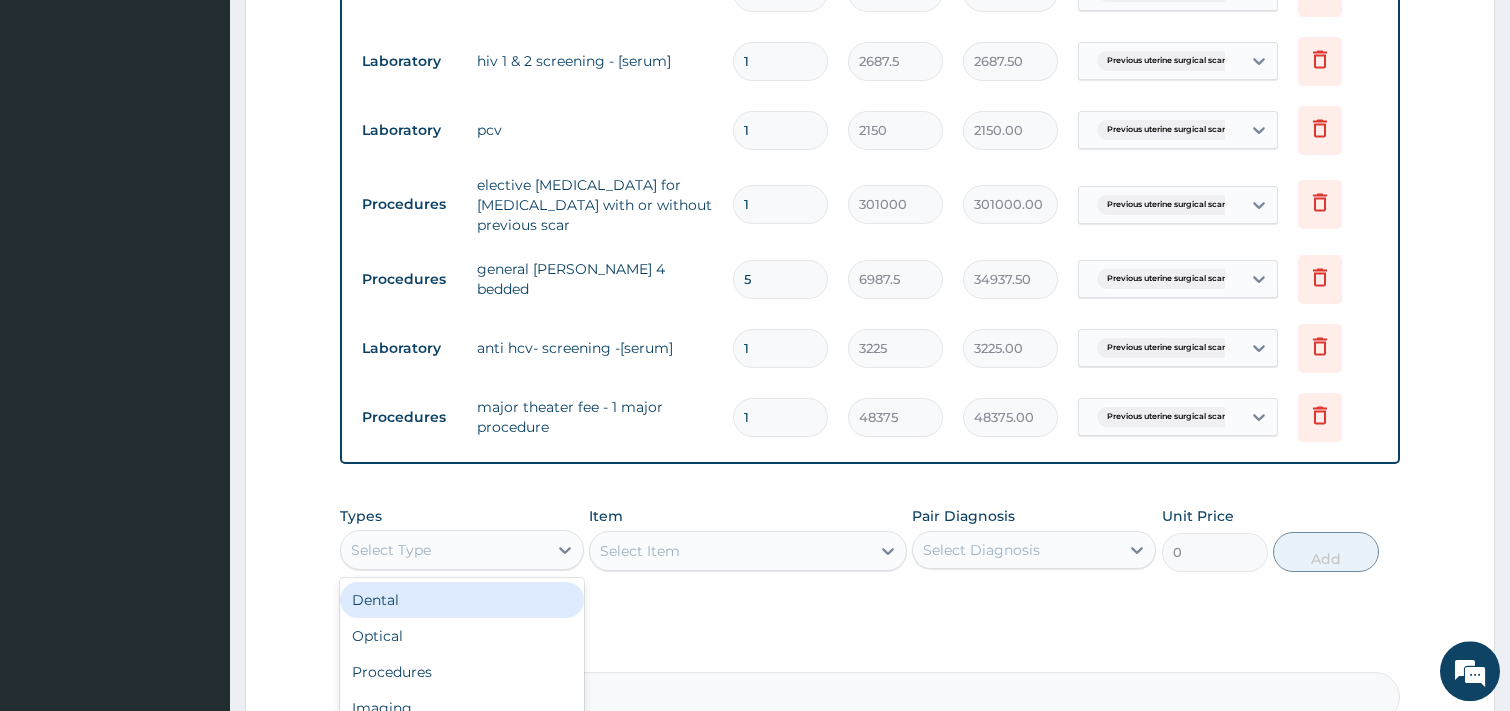 click on "Select Type" at bounding box center [444, 550] 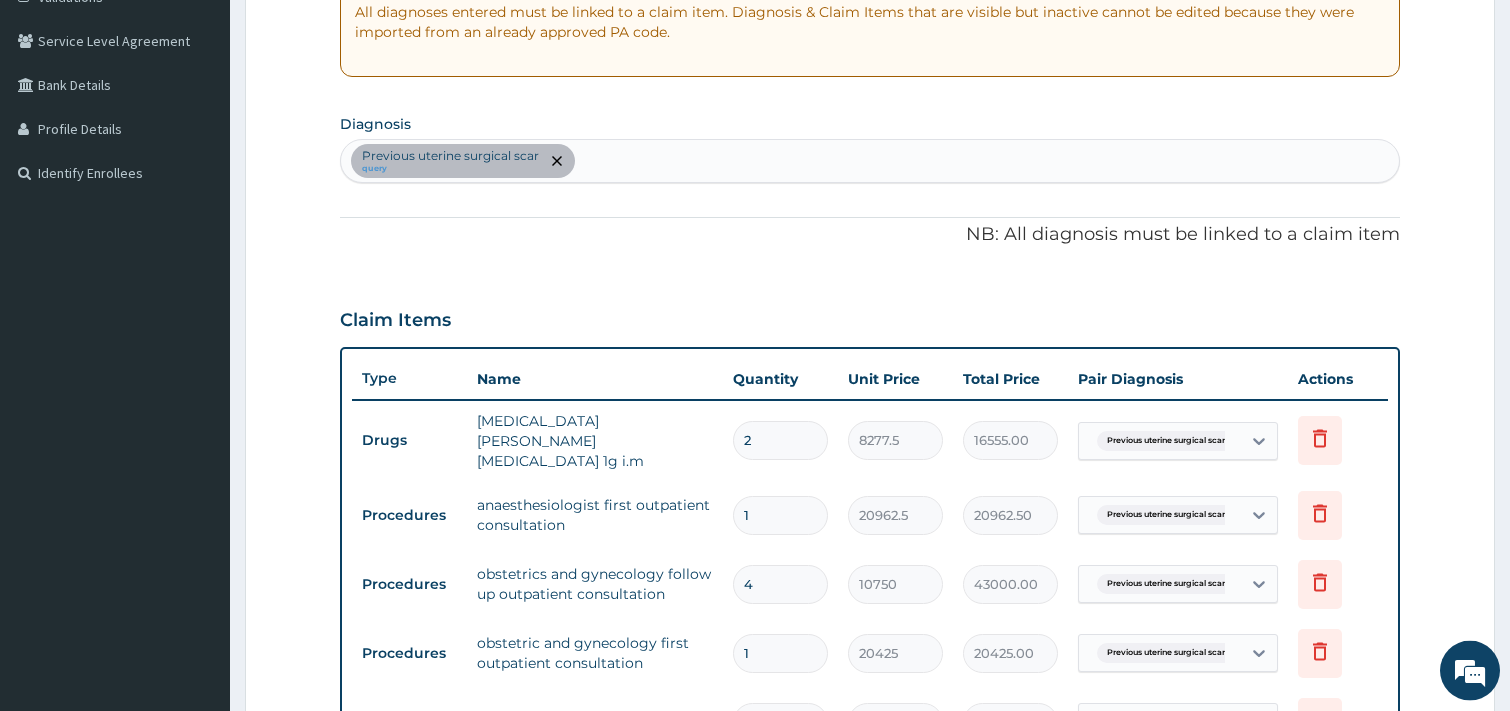 scroll, scrollTop: 49, scrollLeft: 0, axis: vertical 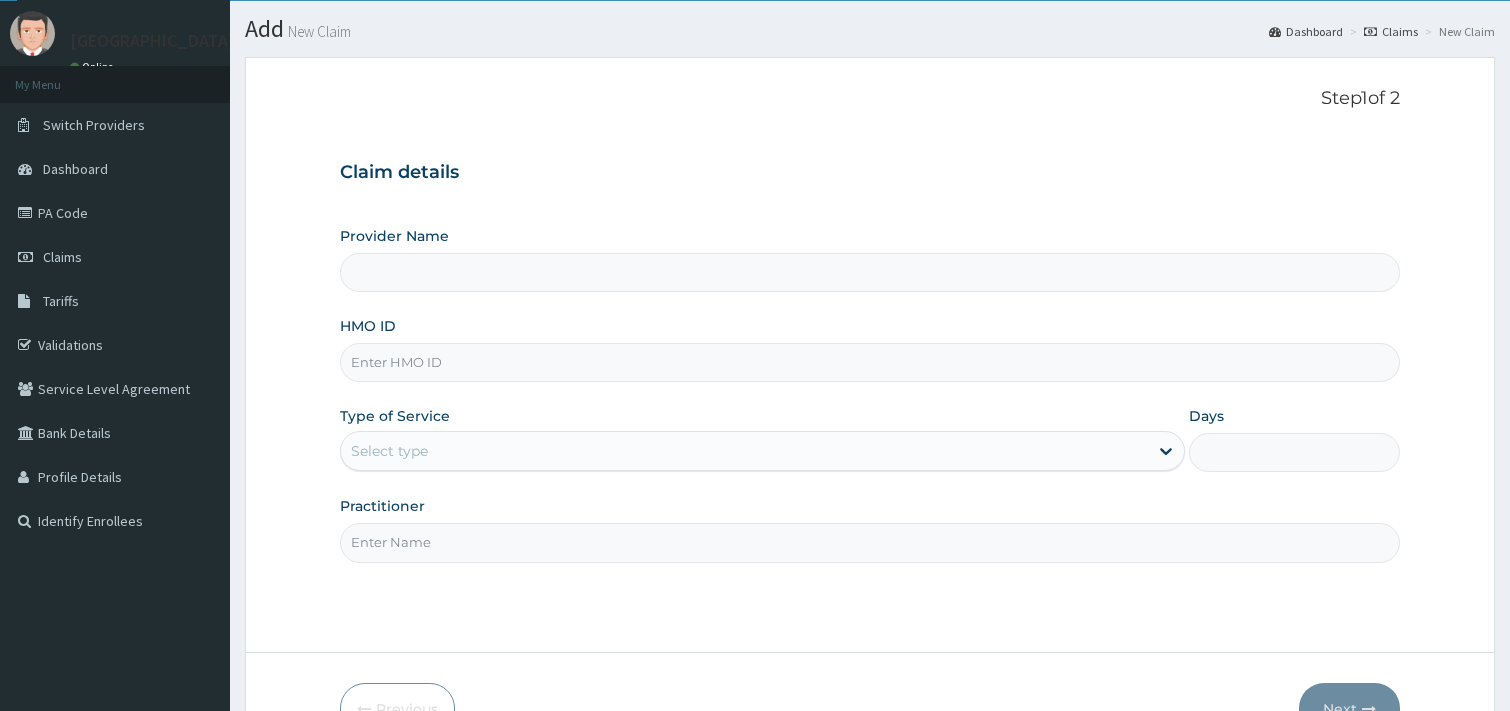 type on "Divine care Hospital" 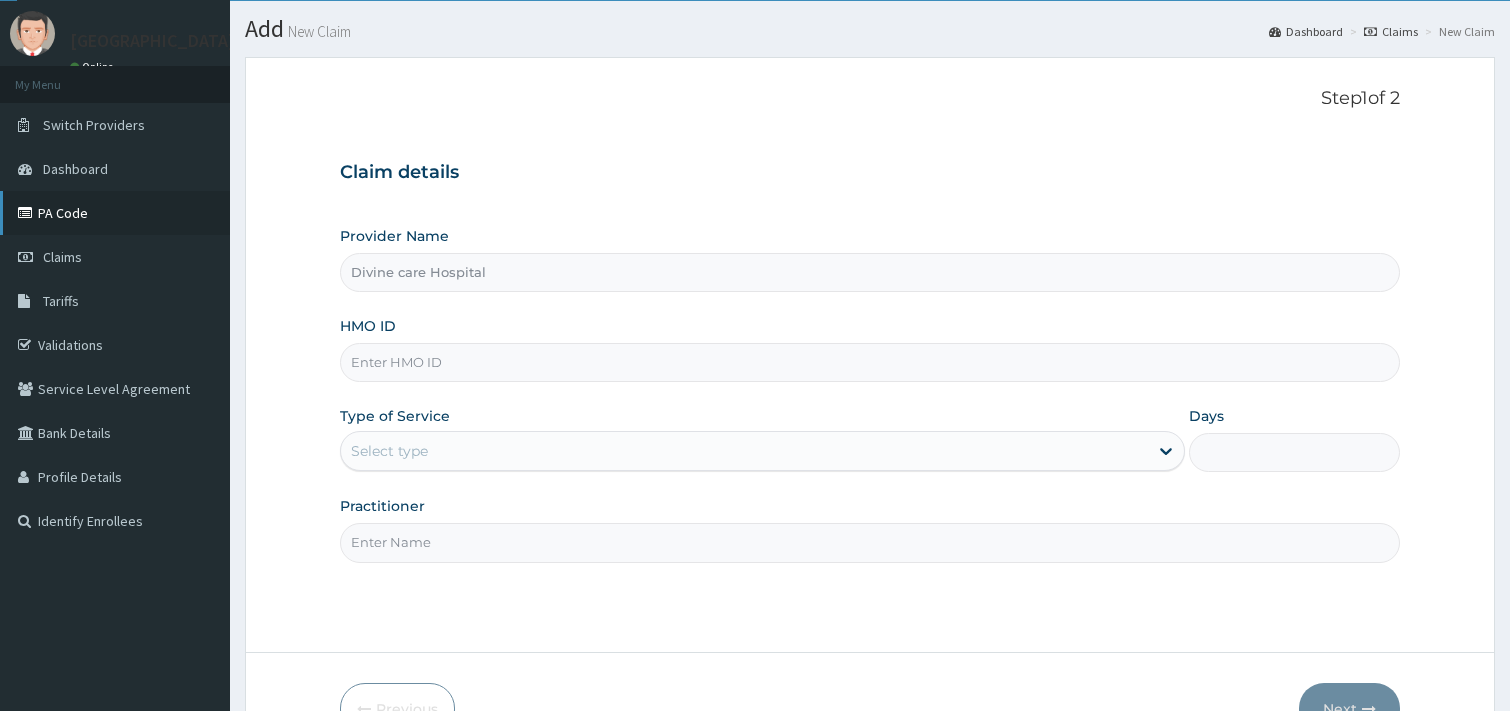 click on "PA Code" at bounding box center [115, 213] 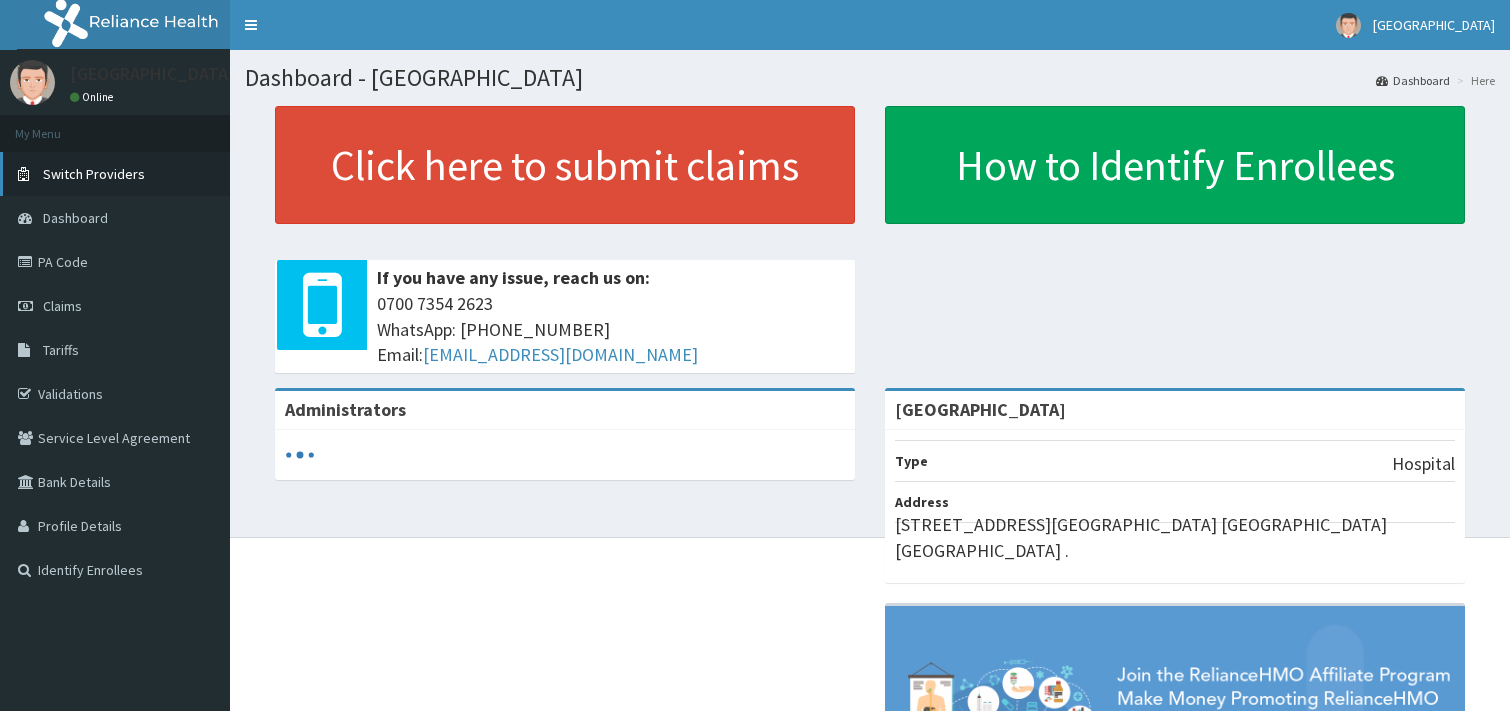 scroll, scrollTop: 0, scrollLeft: 0, axis: both 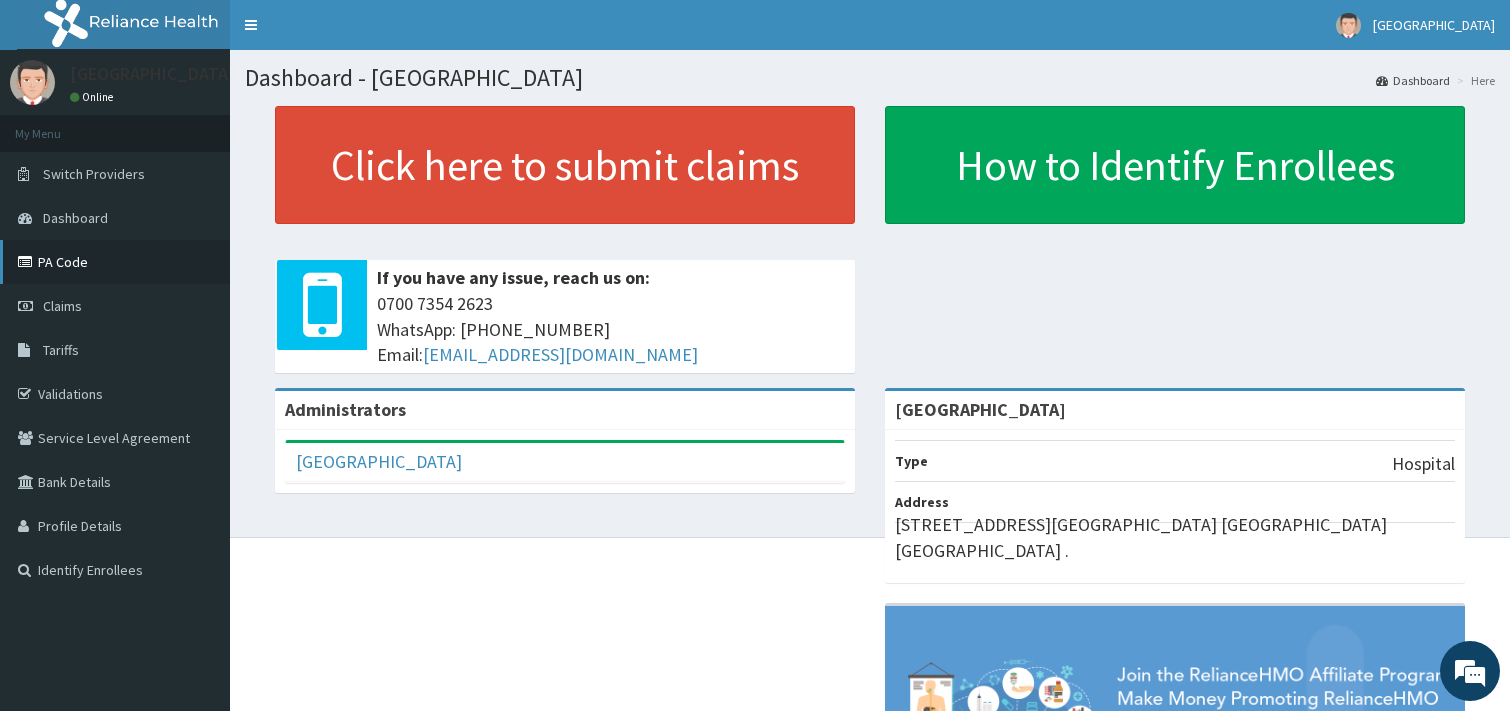 click on "PA Code" at bounding box center [115, 262] 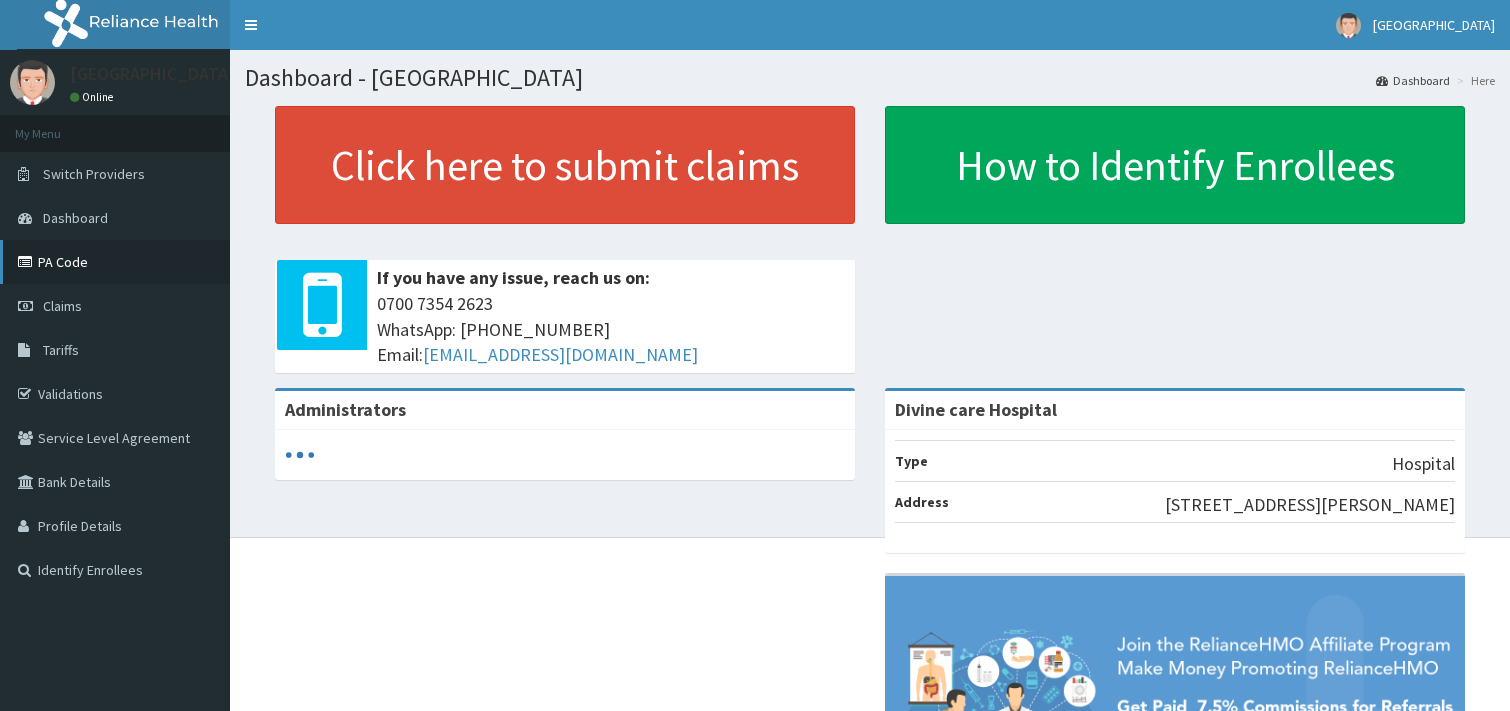 scroll, scrollTop: 0, scrollLeft: 0, axis: both 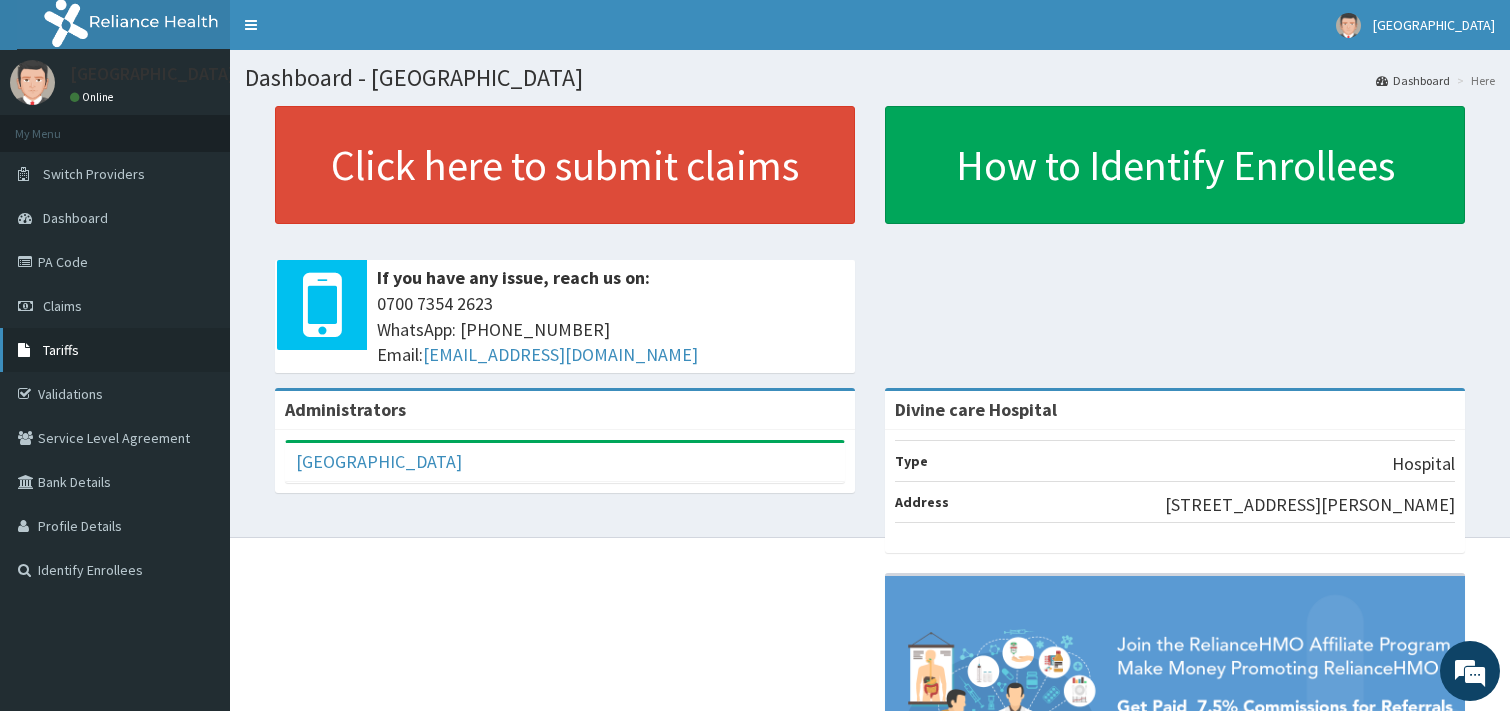 click on "Tariffs" at bounding box center [61, 350] 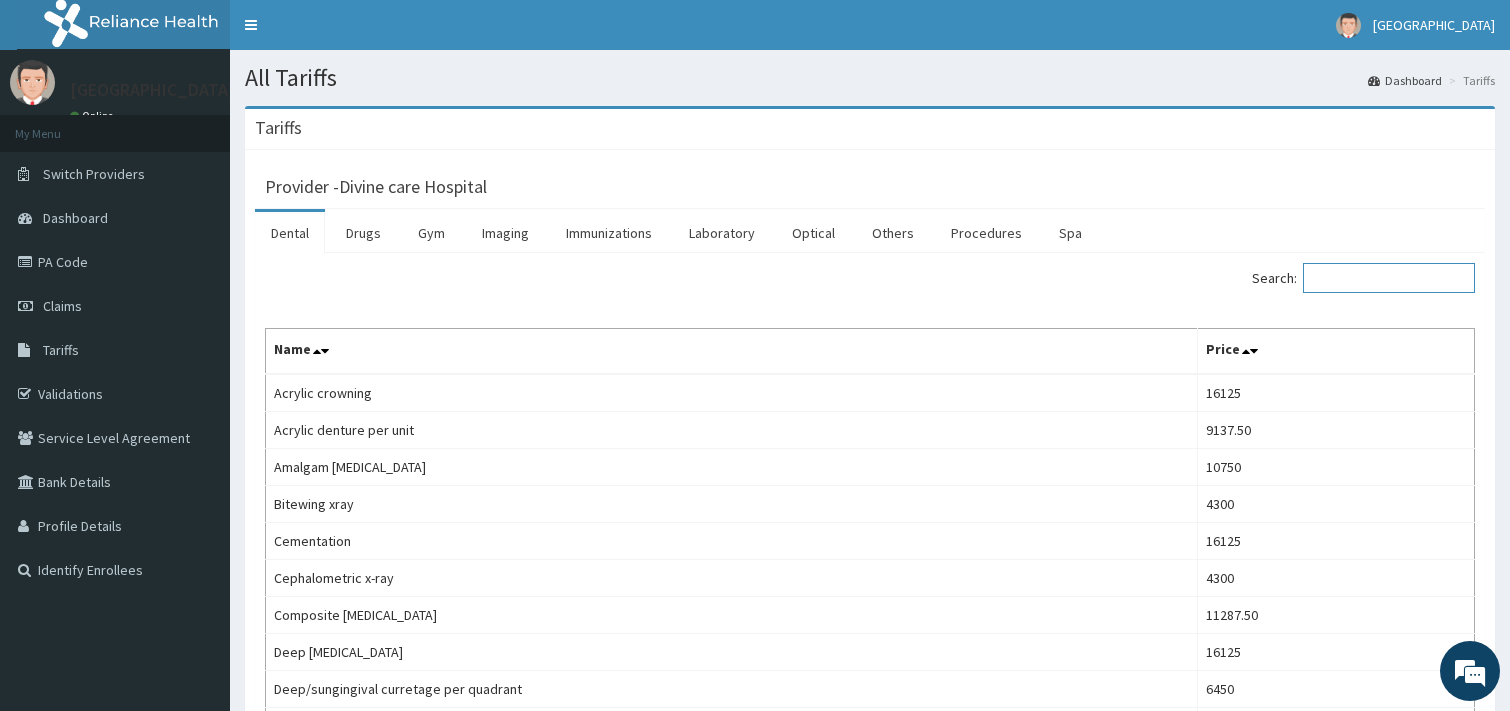 click on "Search:" at bounding box center [1389, 278] 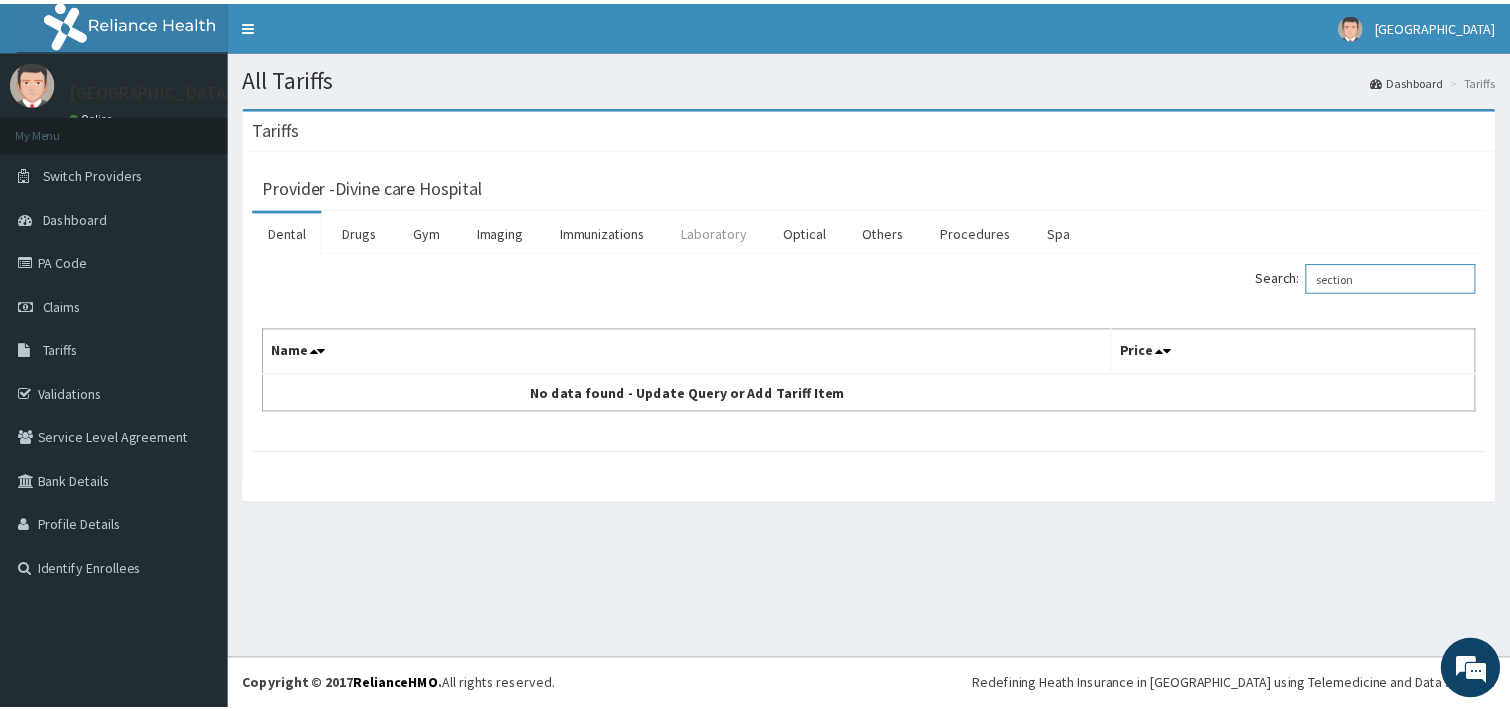 scroll, scrollTop: 0, scrollLeft: 0, axis: both 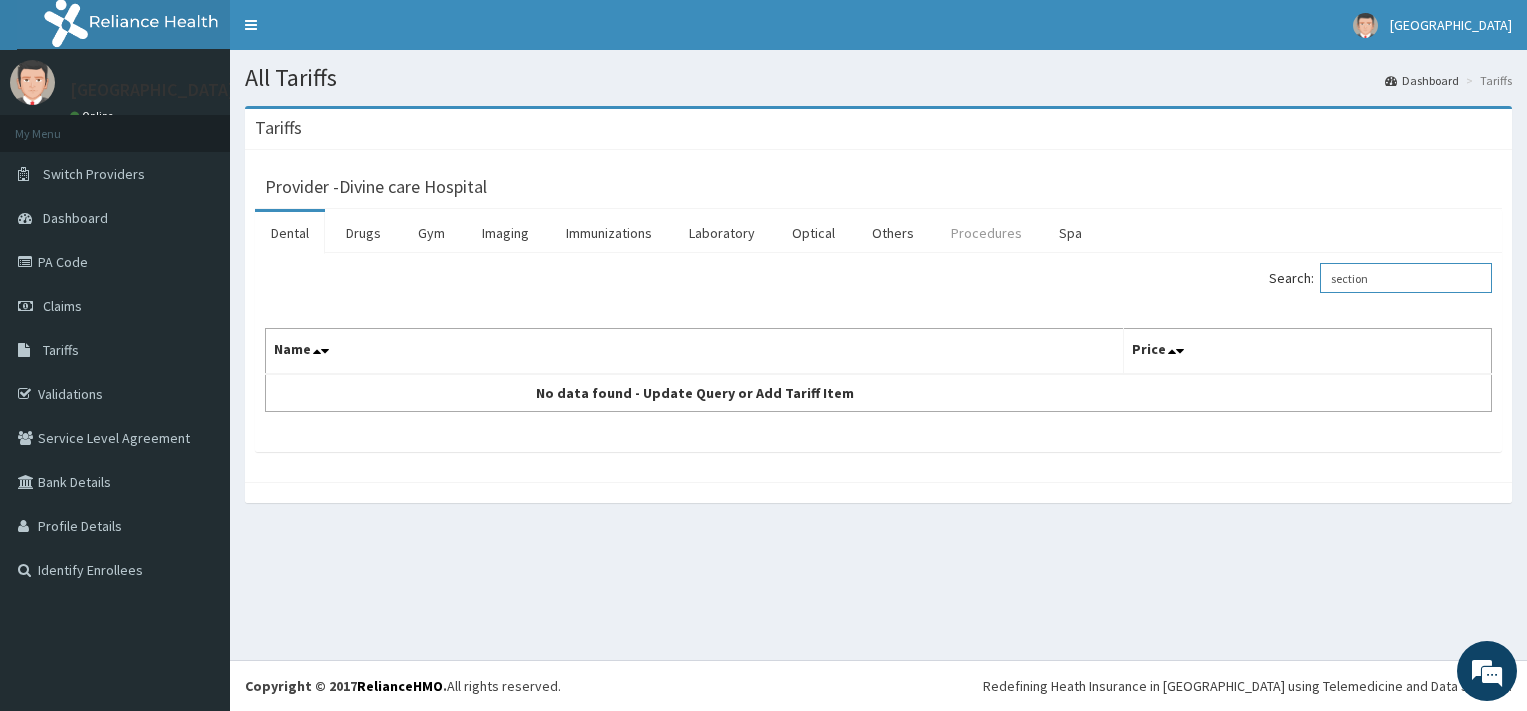 type on "section" 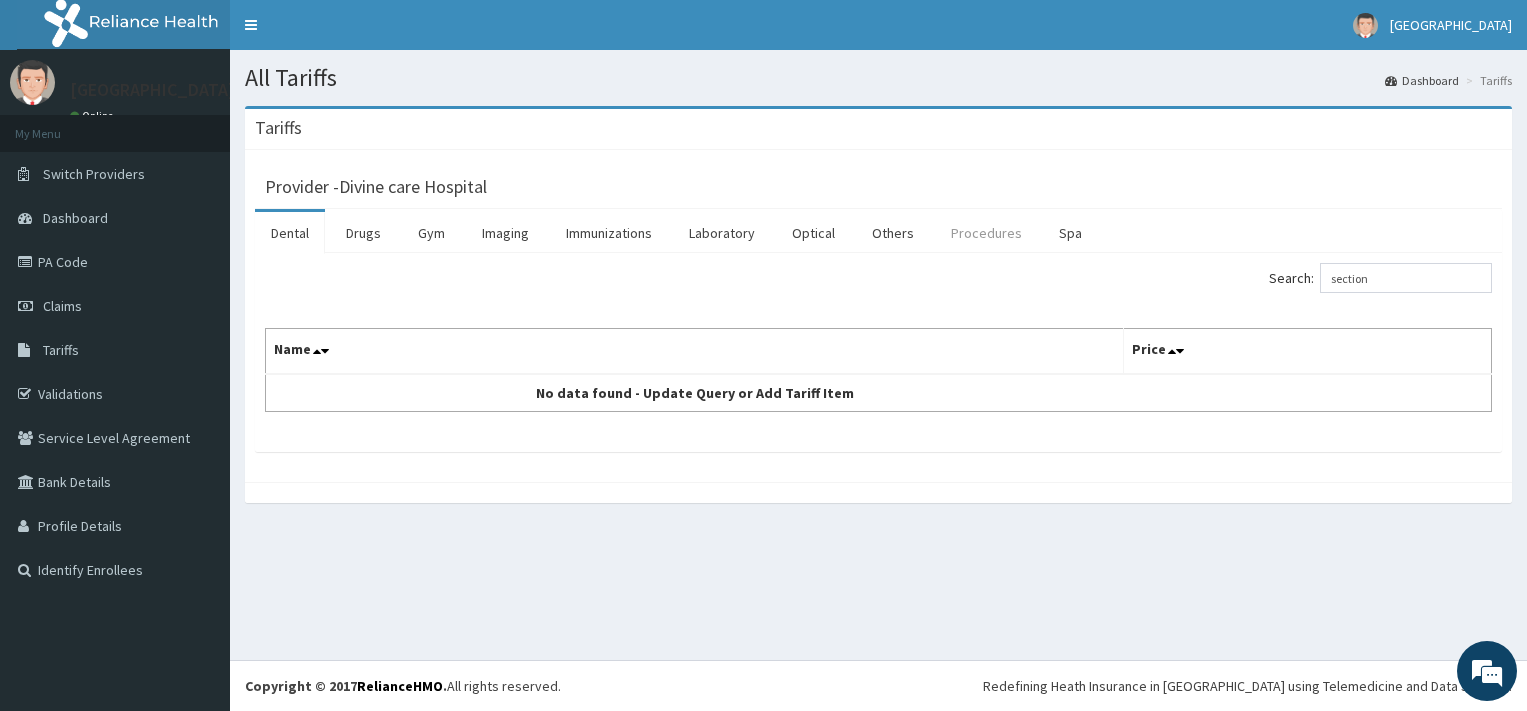 click on "Procedures" at bounding box center [986, 233] 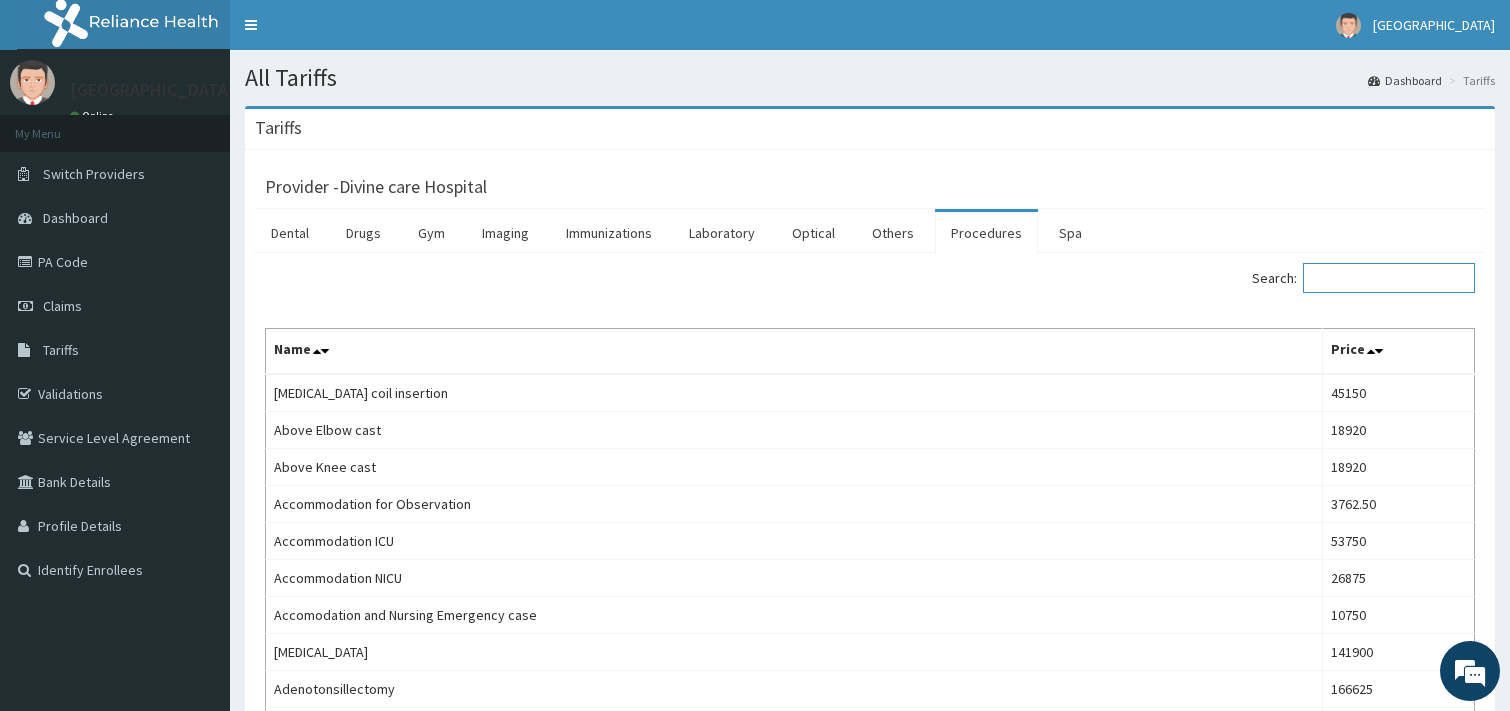 click on "Search:" at bounding box center (1389, 278) 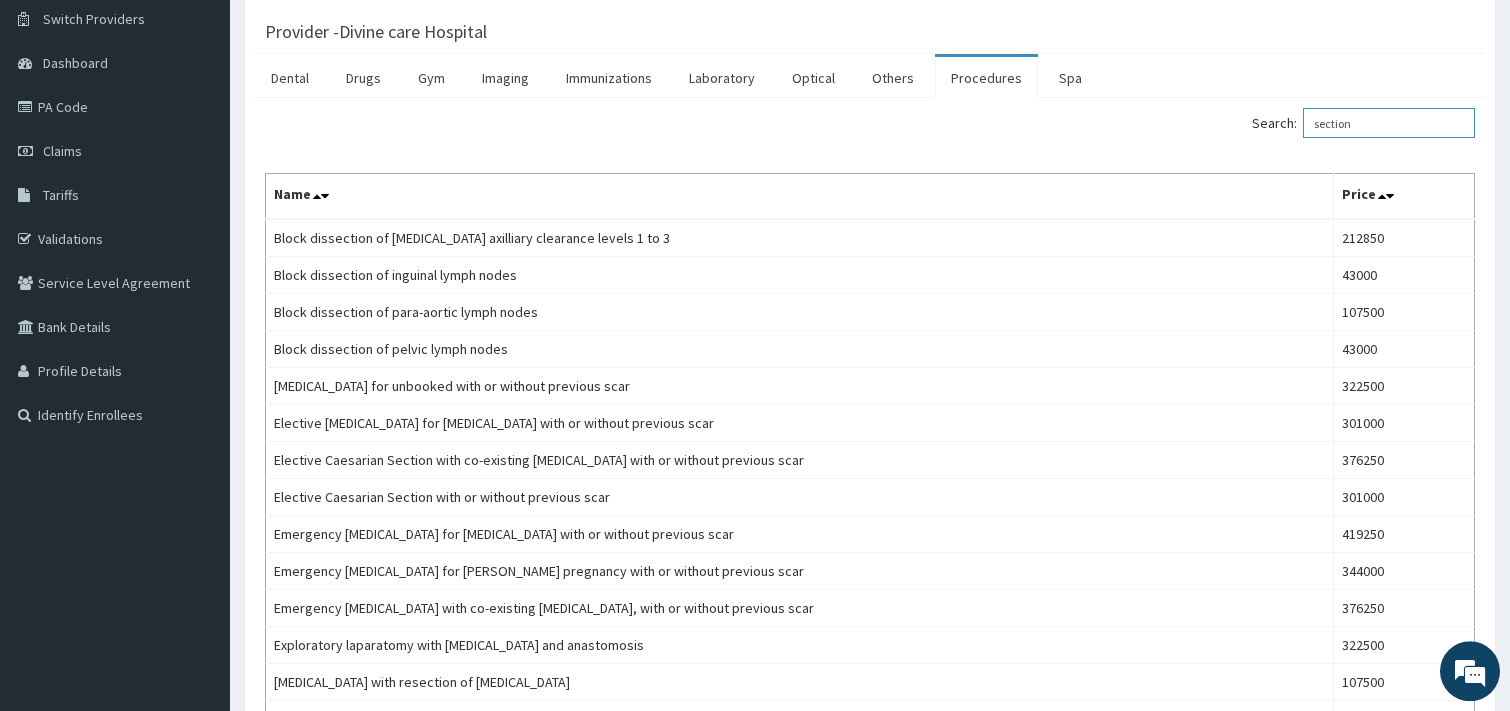 scroll, scrollTop: 204, scrollLeft: 0, axis: vertical 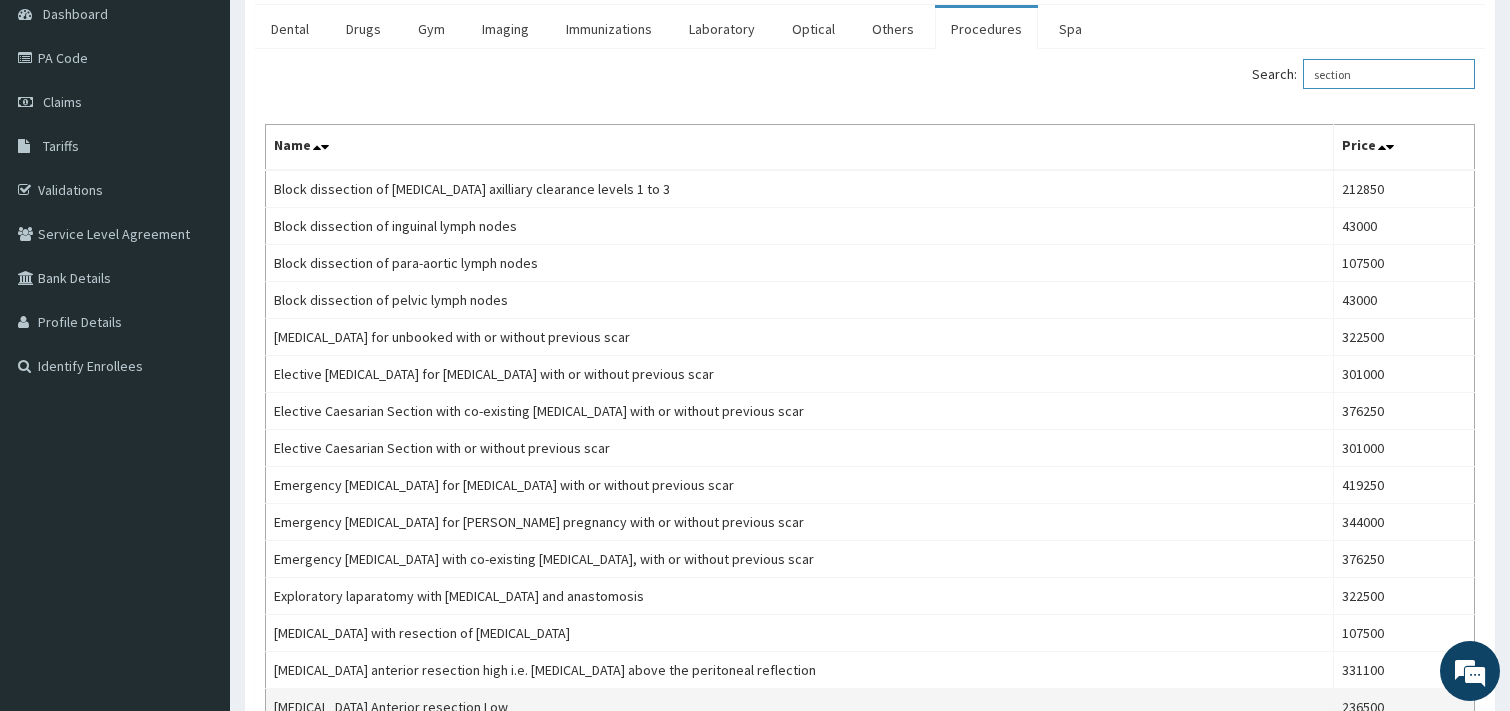 type on "section" 